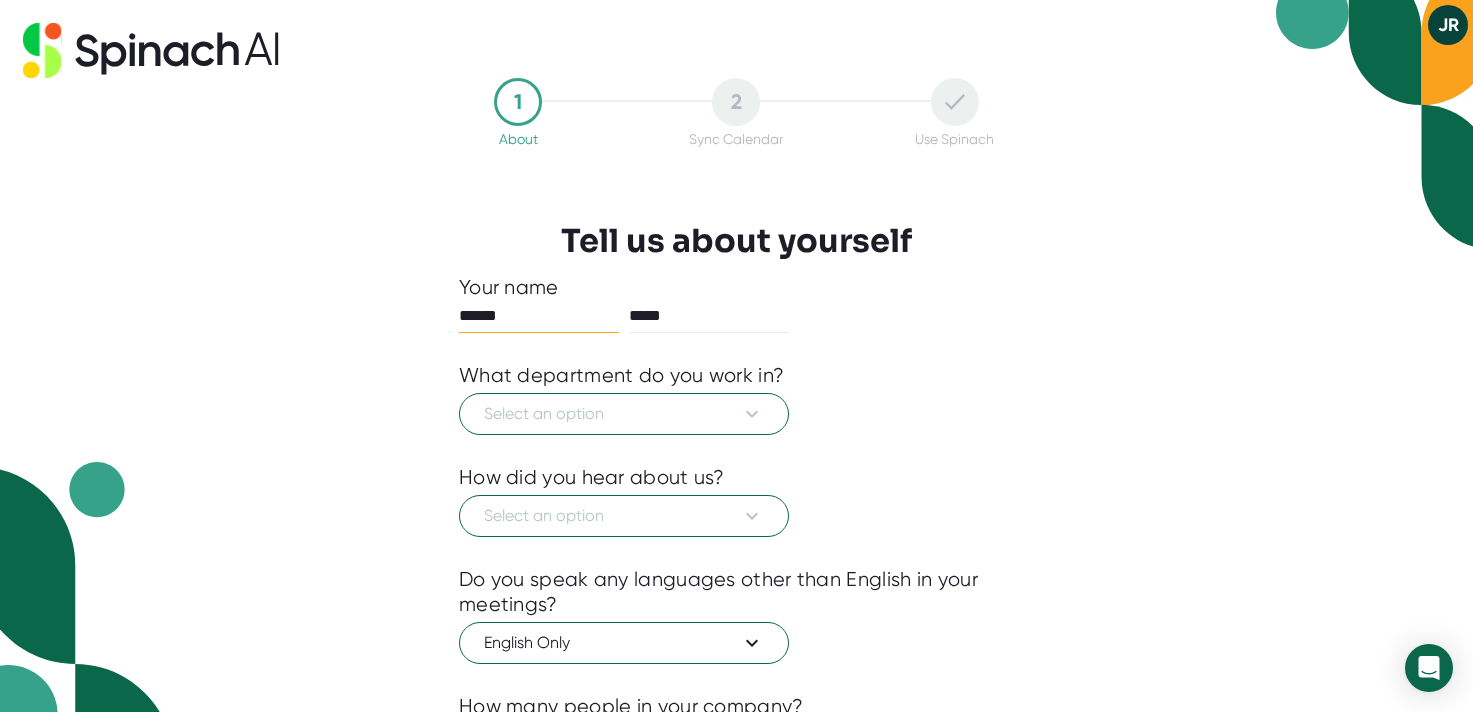 scroll, scrollTop: 0, scrollLeft: 0, axis: both 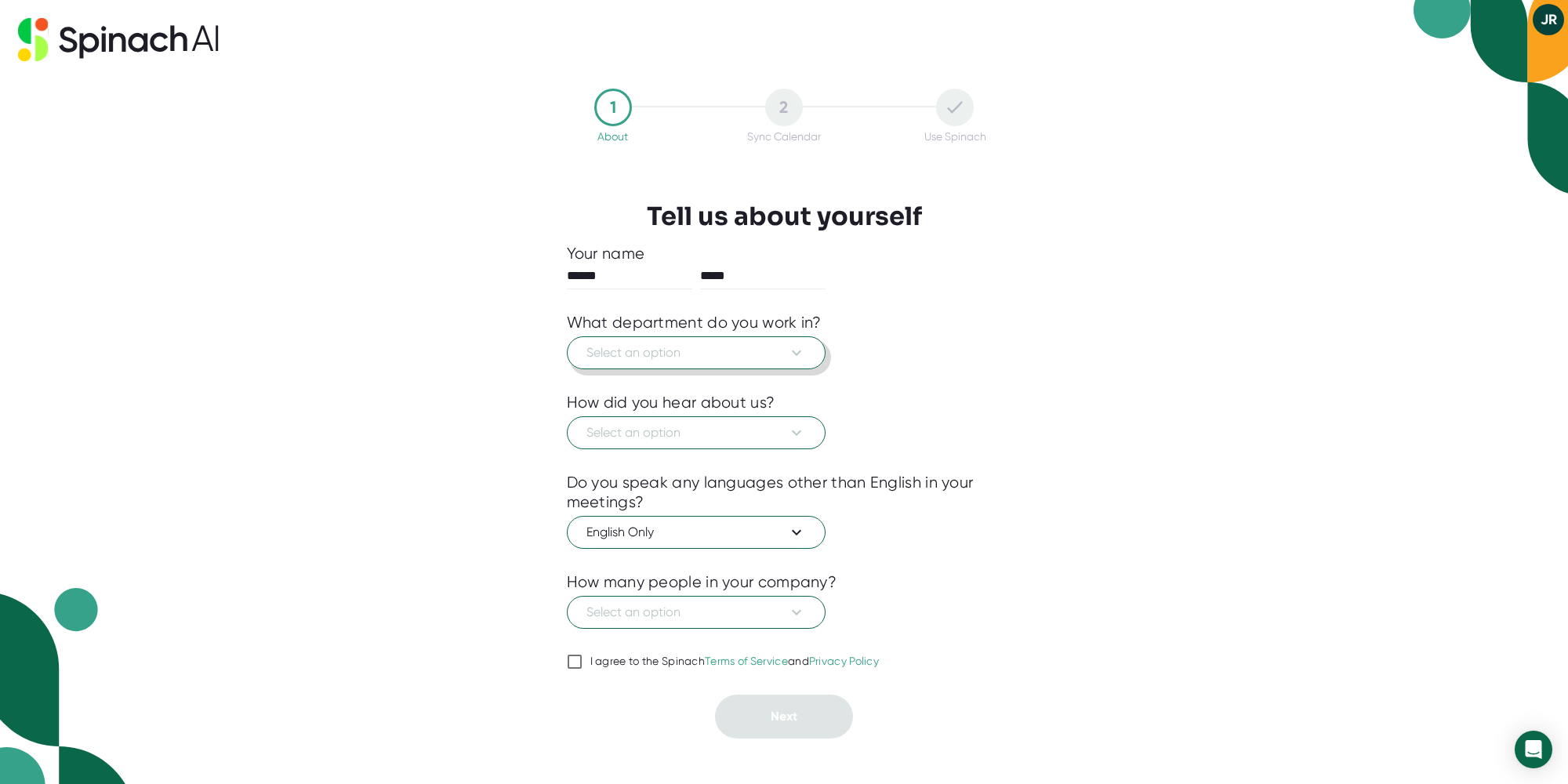 click on "Select an option" at bounding box center [696, 353] 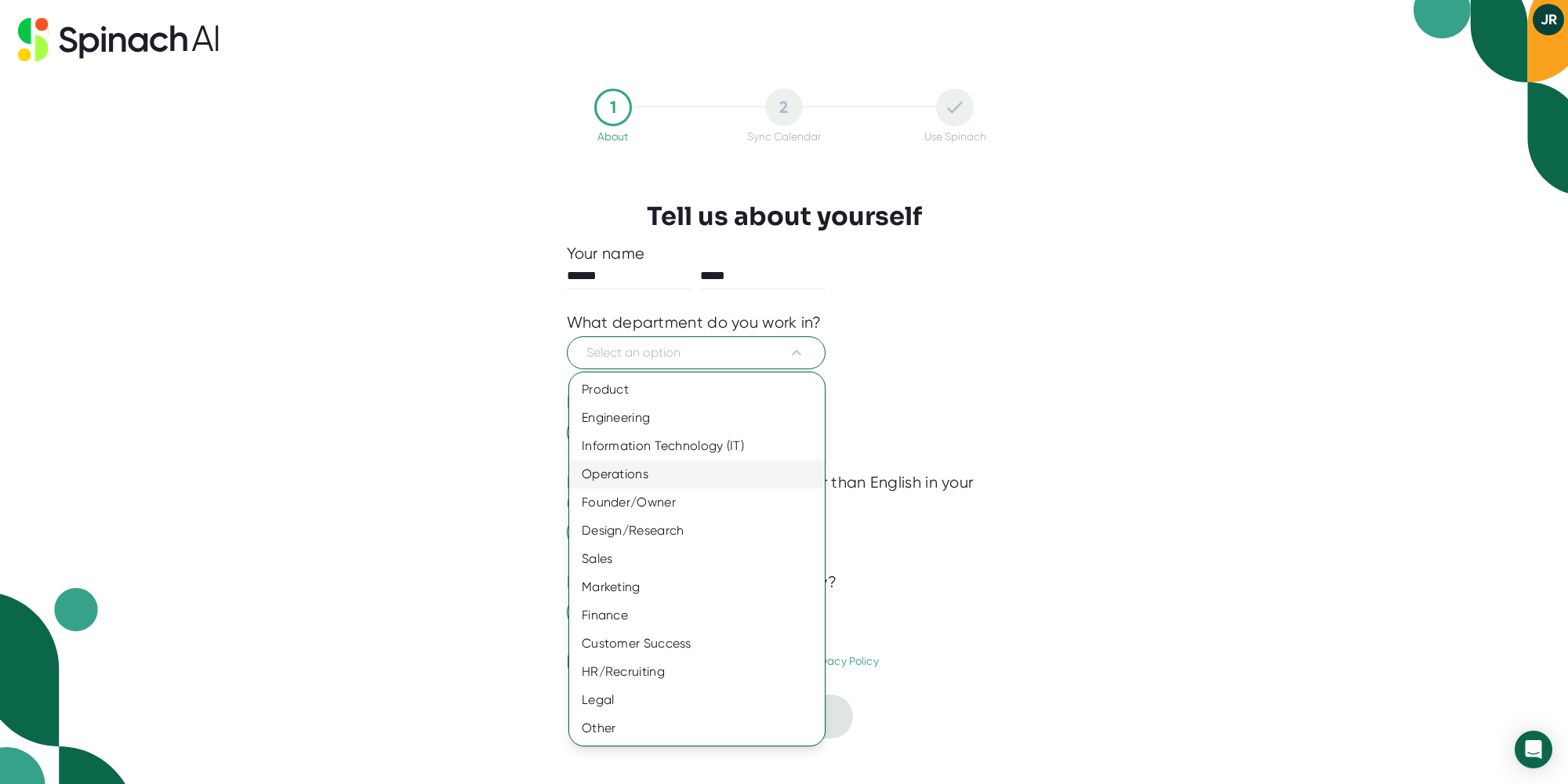 click on "Operations" at bounding box center [697, 474] 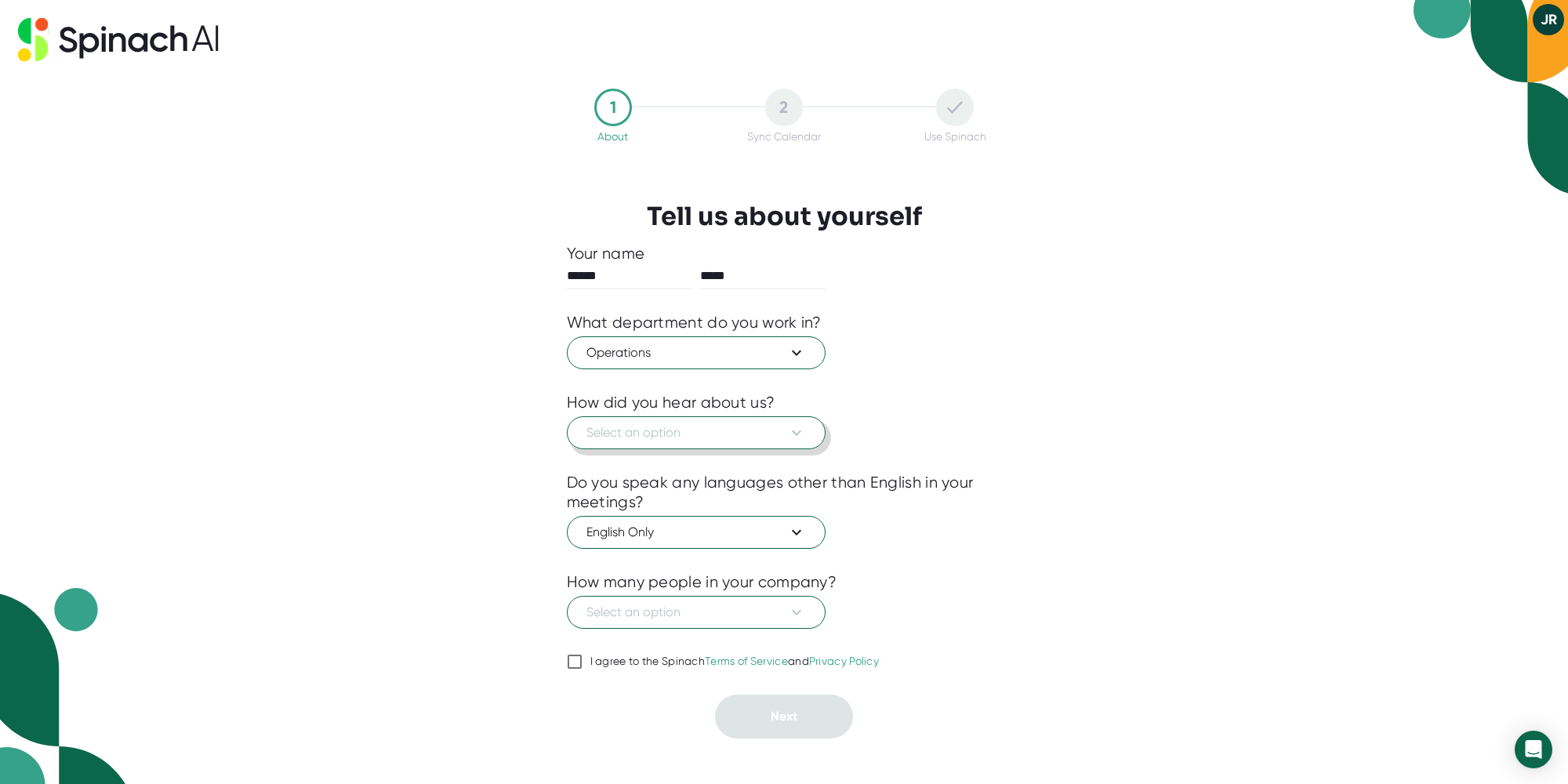 click on "Select an option" at bounding box center (696, 433) 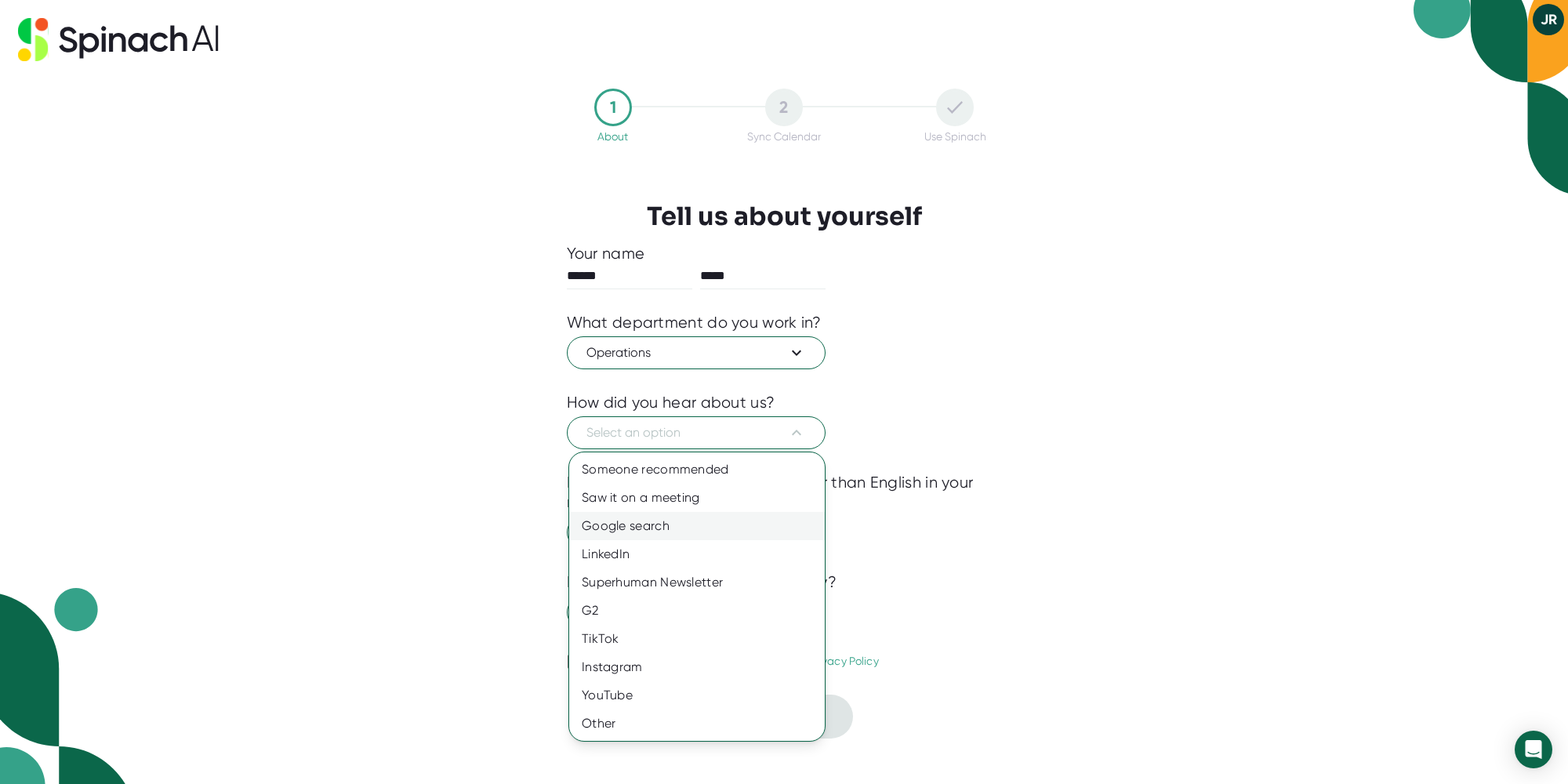 click on "Google search" at bounding box center (697, 526) 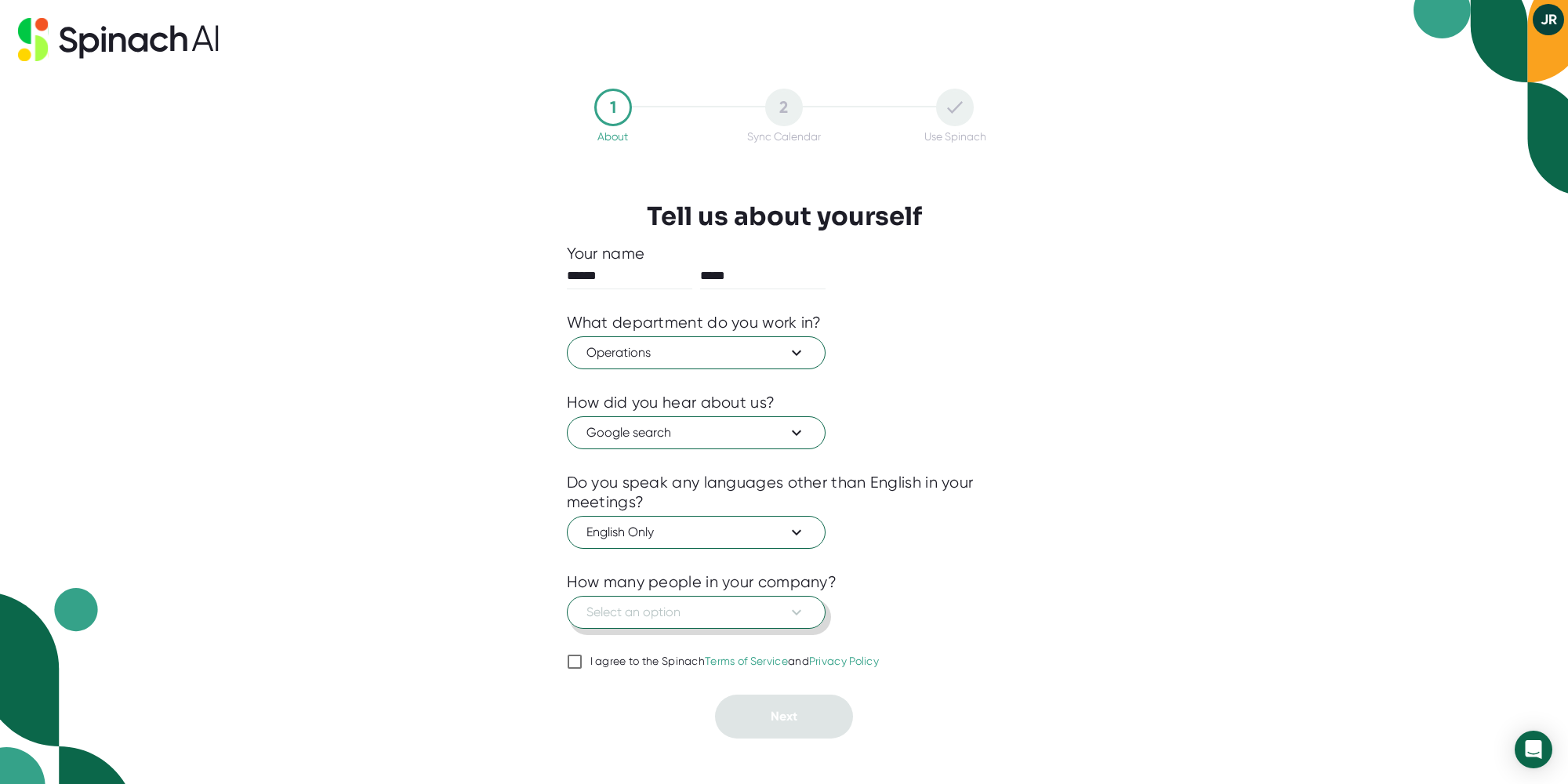 click on "Select an option" at bounding box center (696, 612) 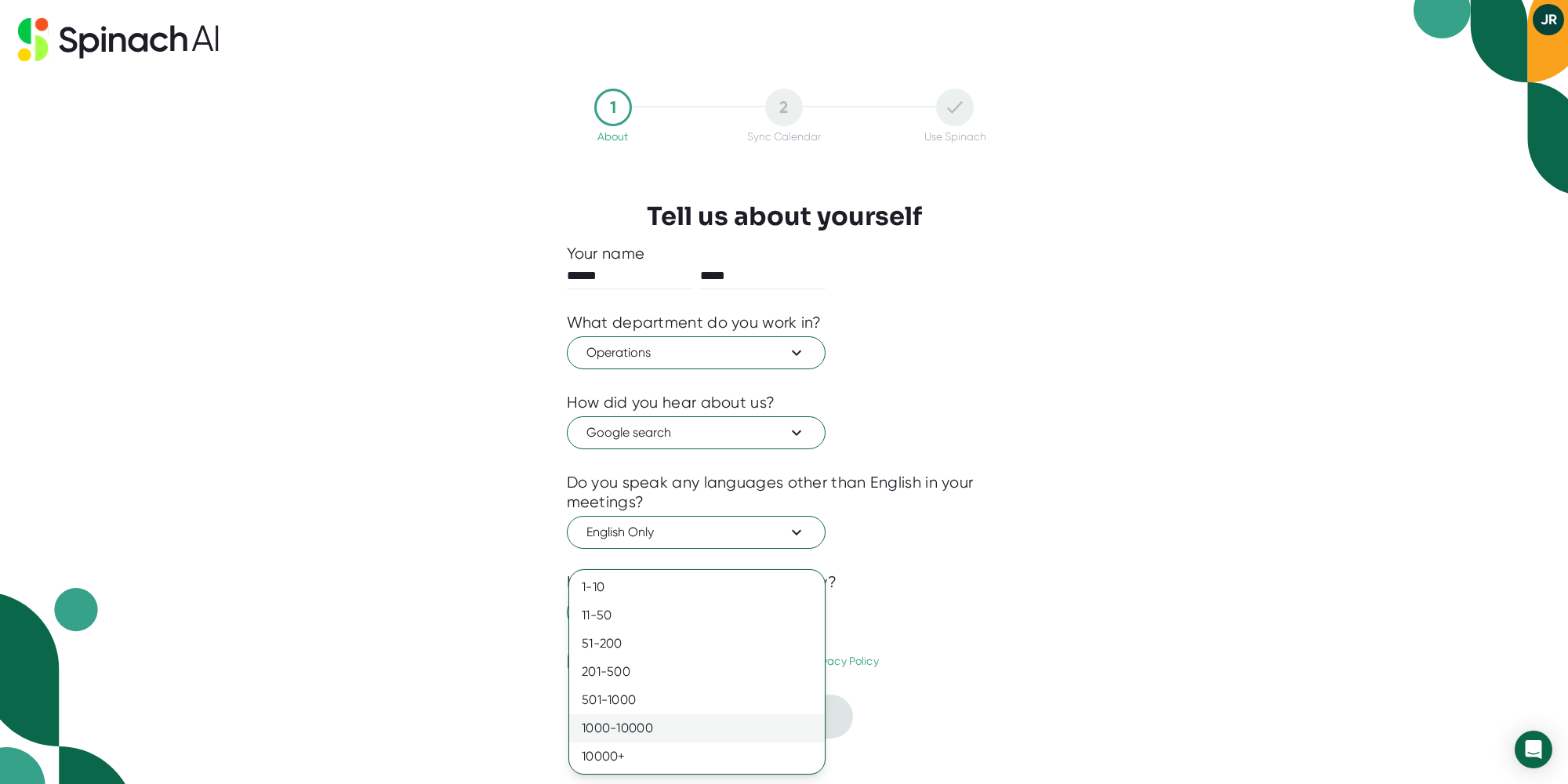click on "1000-10000" at bounding box center (697, 728) 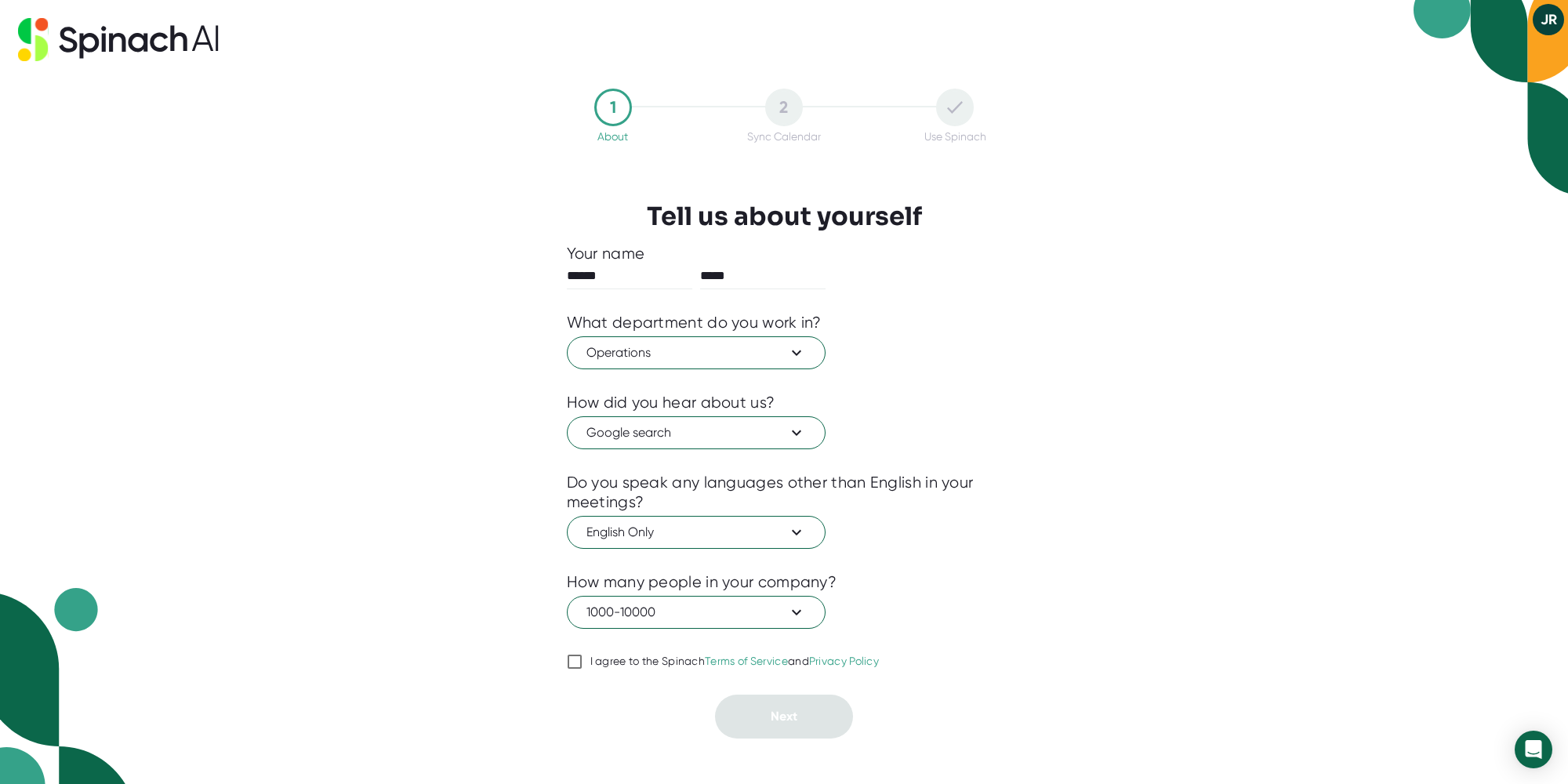click on "I agree to the Spinach  Terms of Service  and  Privacy Policy" at bounding box center (575, 662) 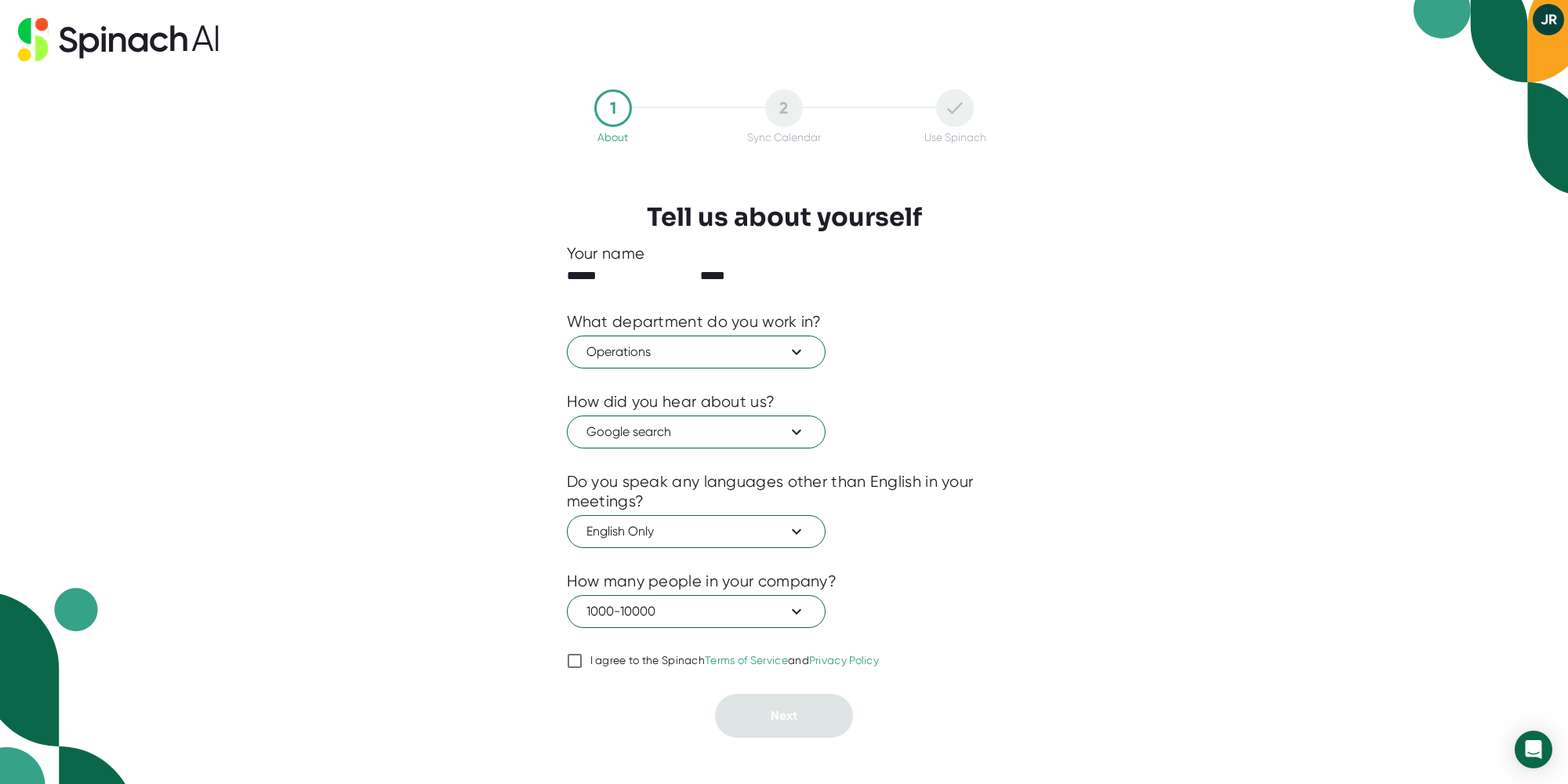 checkbox on "true" 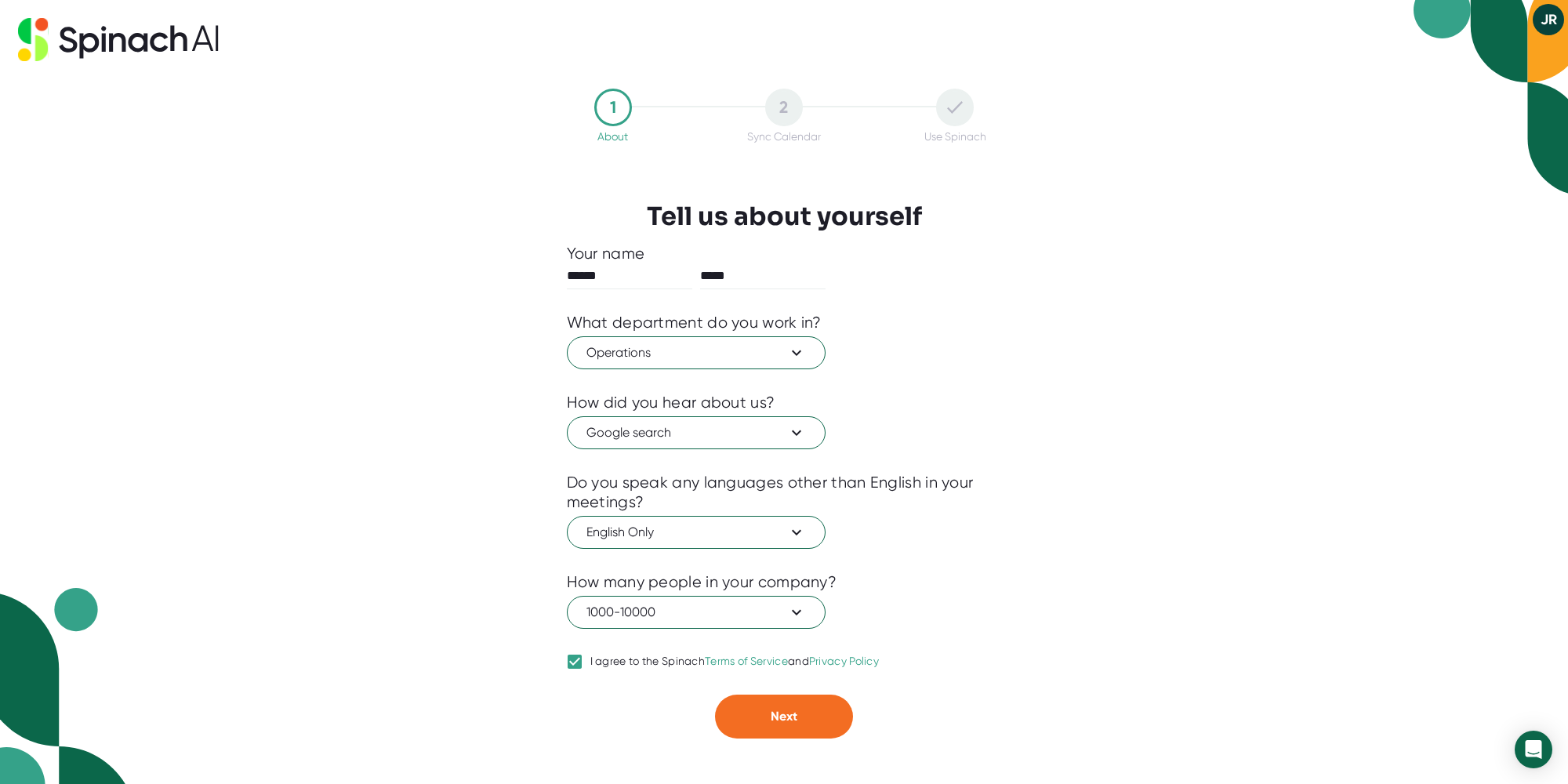 click on "1 About 2 Sync Calendar Use Spinach Tell us about yourself Your name ****** ***** What department do you work in? Operations How did you hear about us? Google search Do you speak any languages other than English in your meetings? English Only How many people in your company? 1000-10000 I agree to the Spinach  Terms of Service  and  Privacy Policy Next" at bounding box center (784, 413) 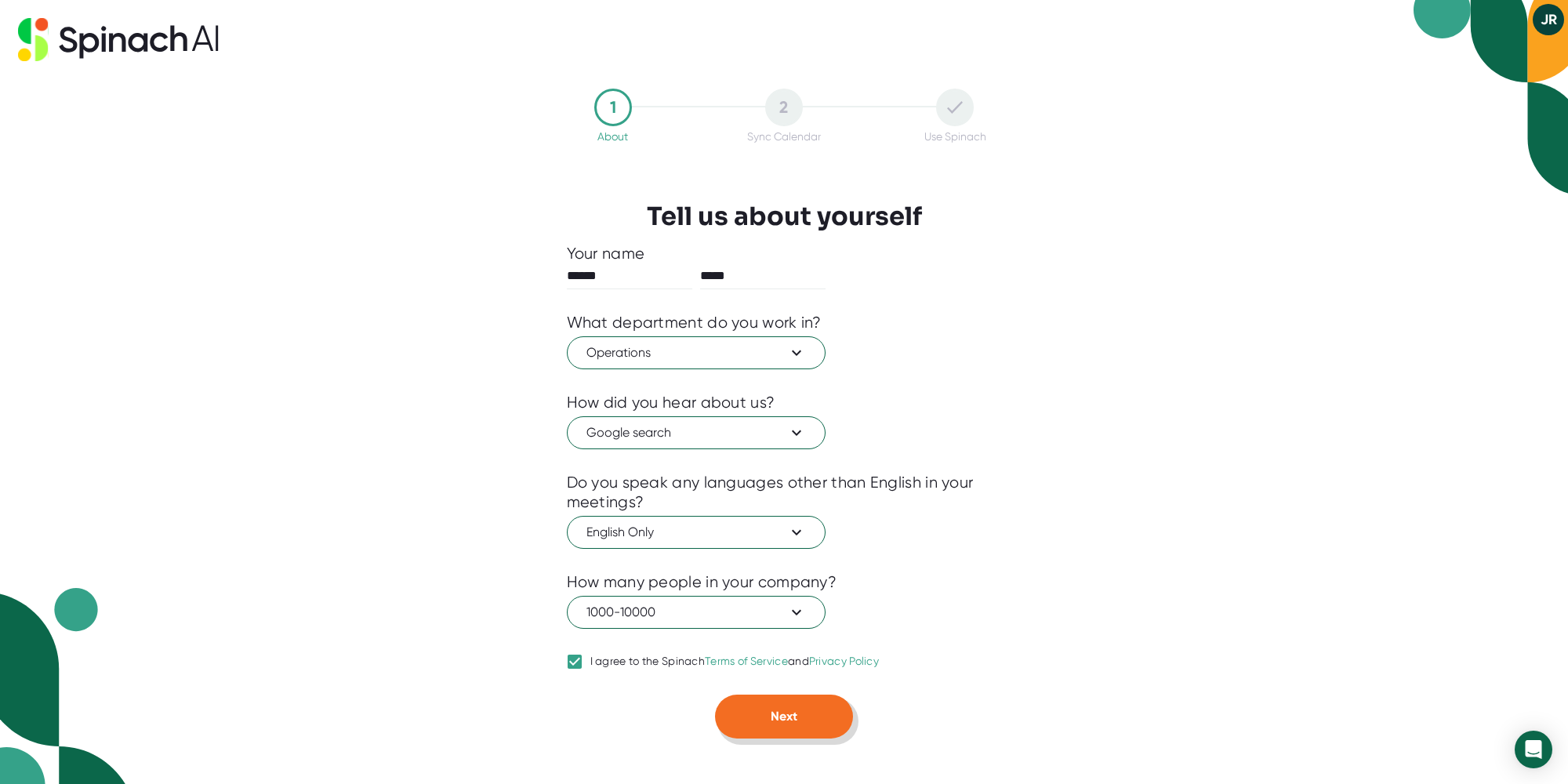 click on "Next" at bounding box center [784, 716] 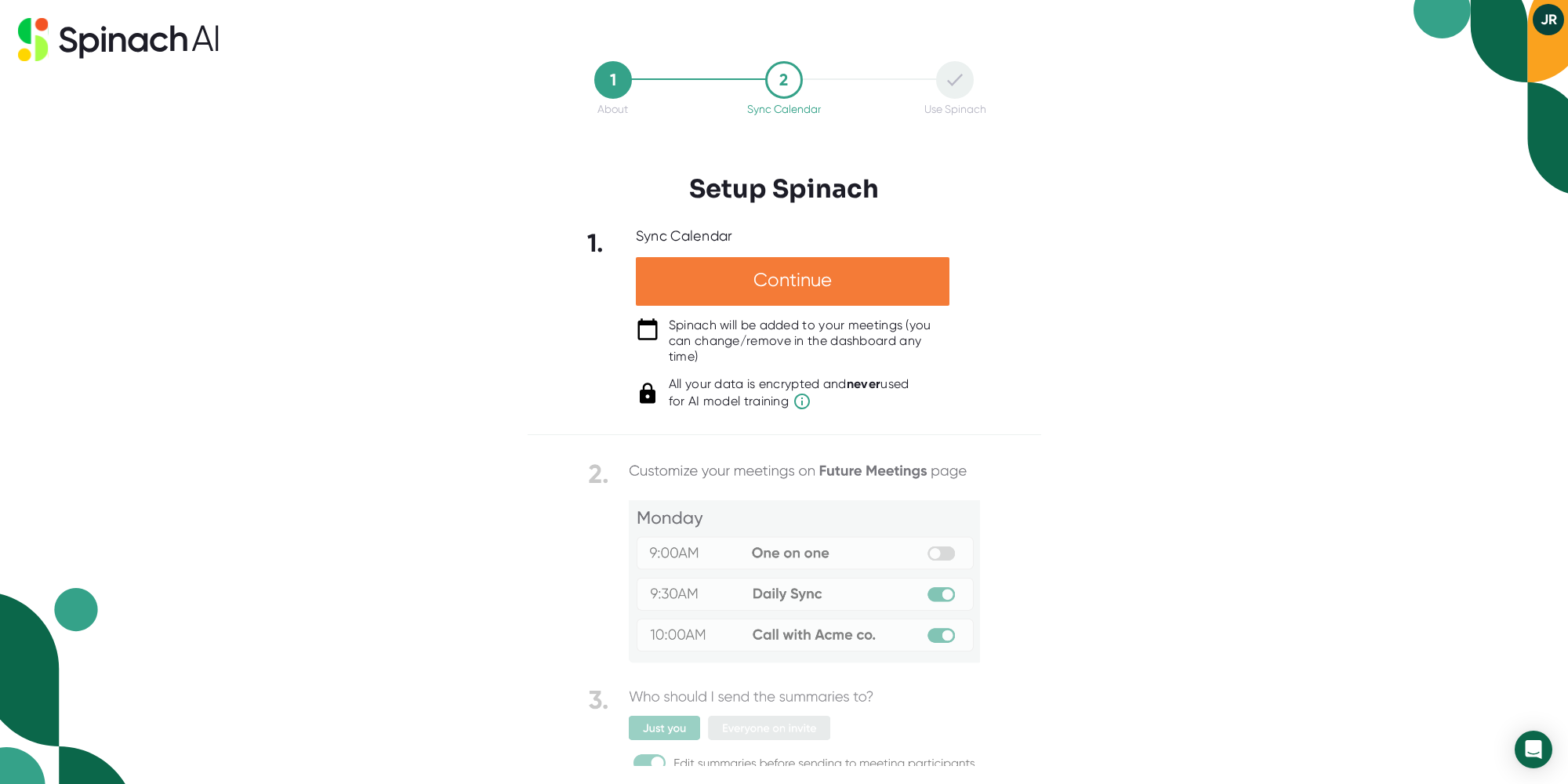 click on "Continue" at bounding box center [793, 281] 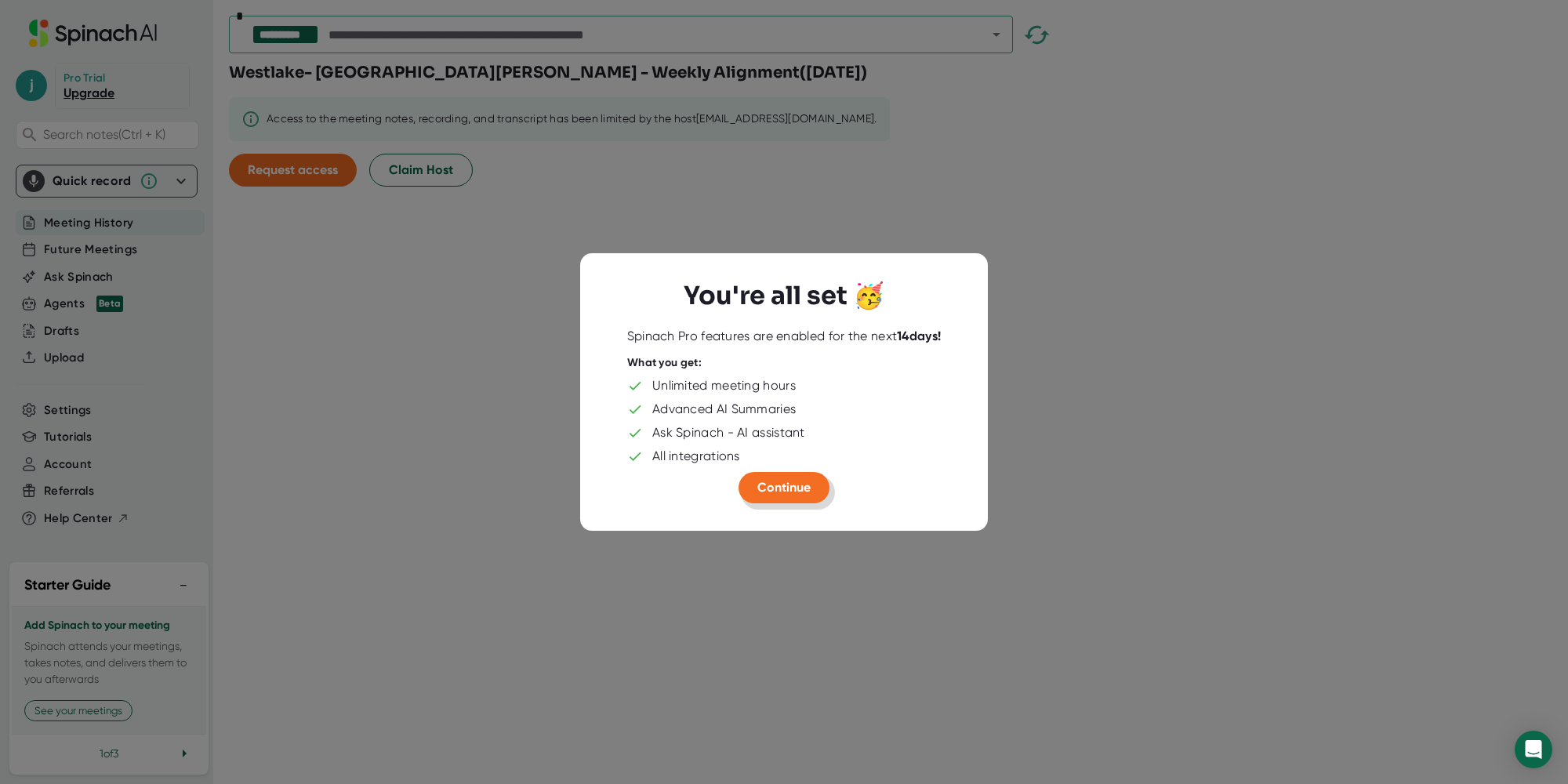 click on "Continue" at bounding box center (784, 488) 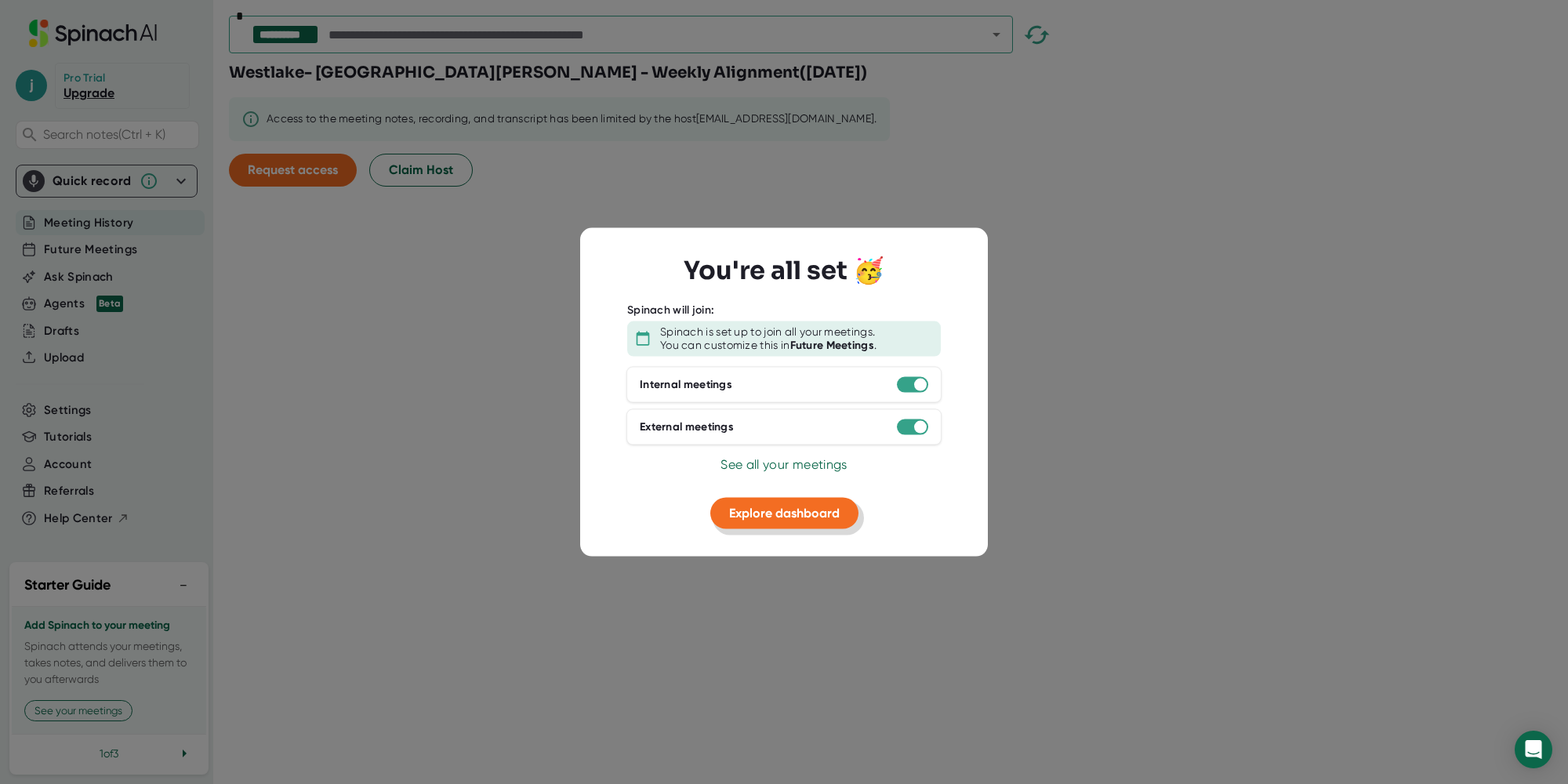 click on "Explore dashboard" at bounding box center [784, 513] 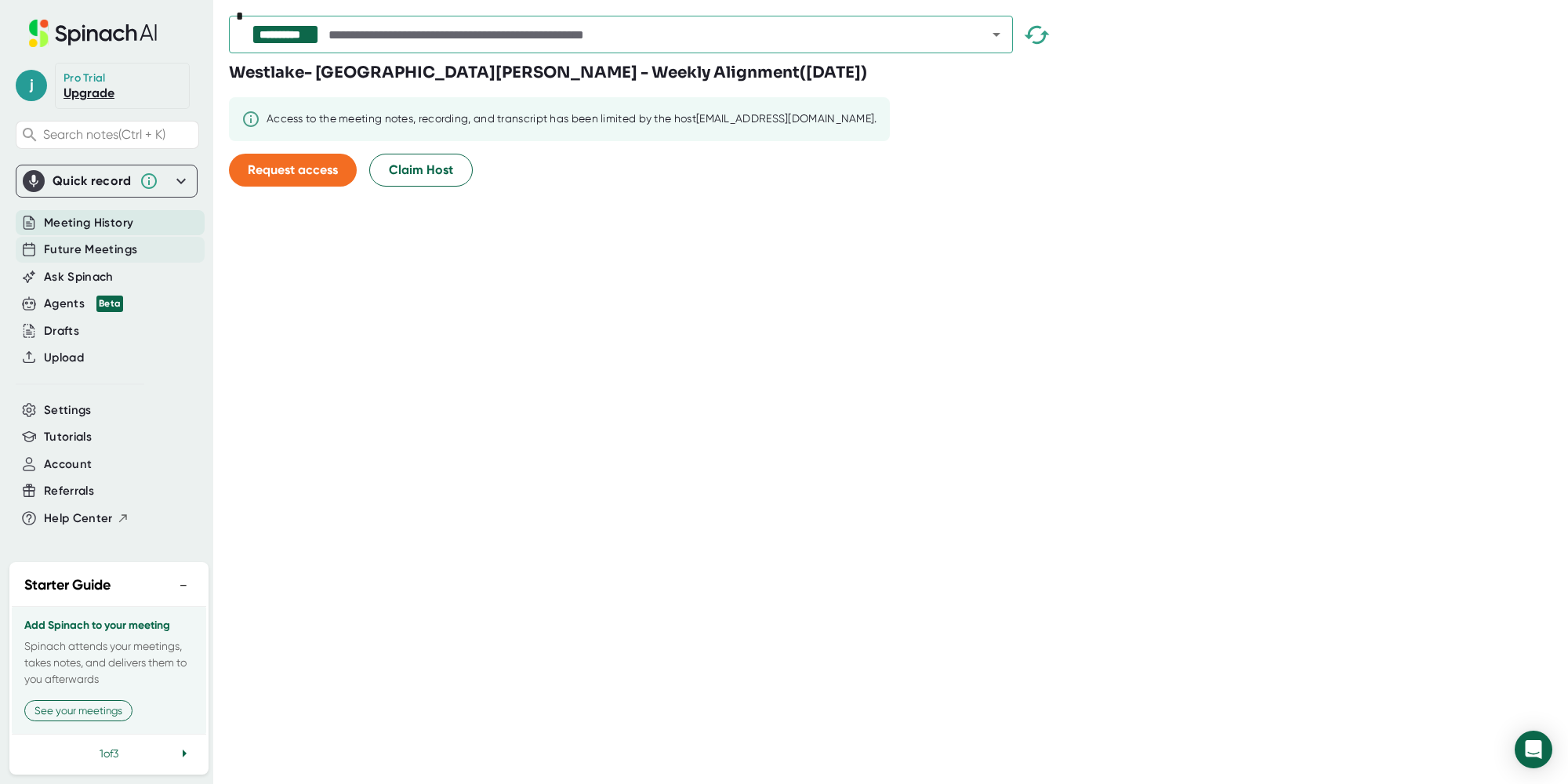 click on "Future Meetings" at bounding box center [90, 249] 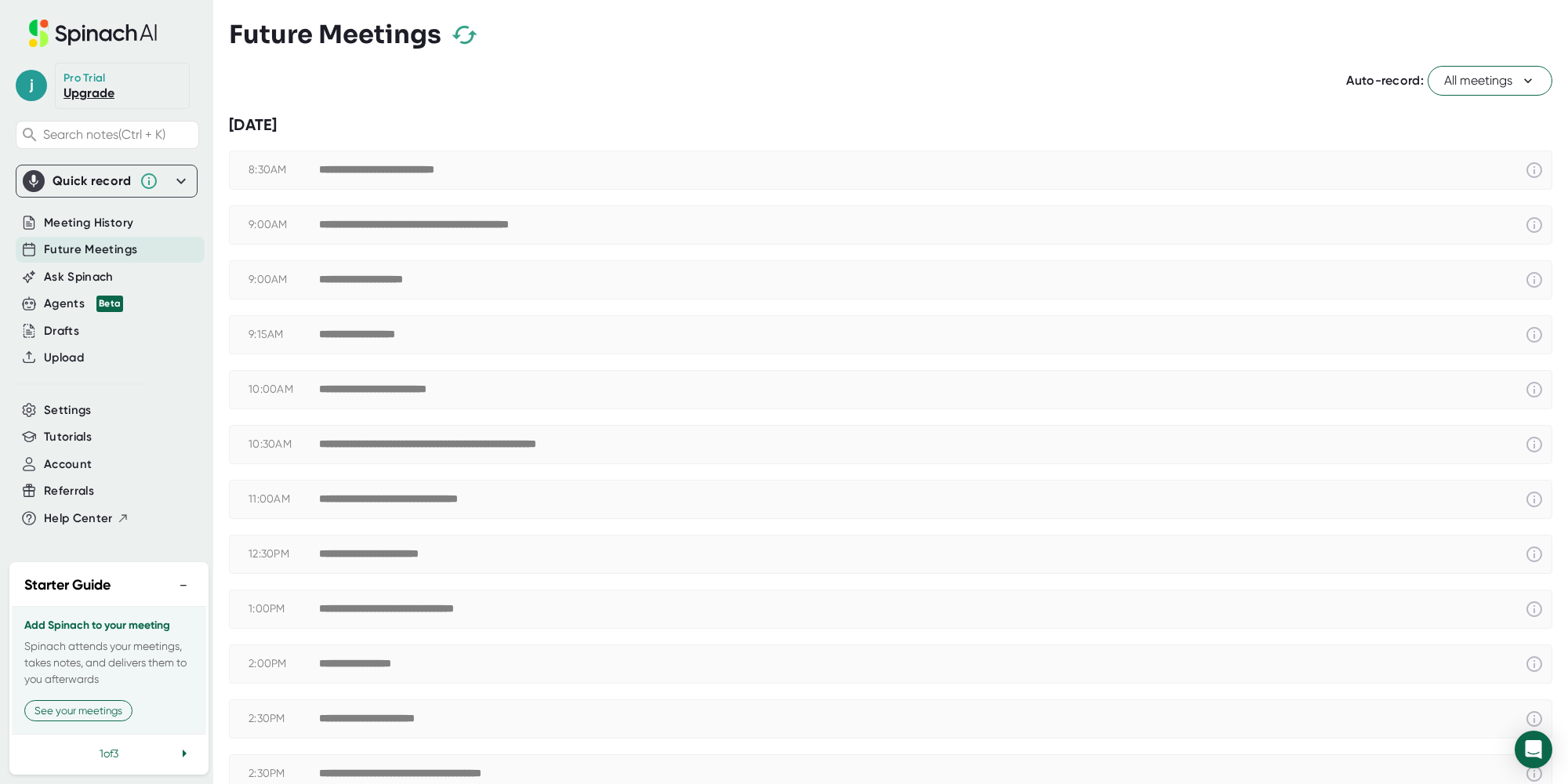 click on "All meetings" at bounding box center [1490, 81] 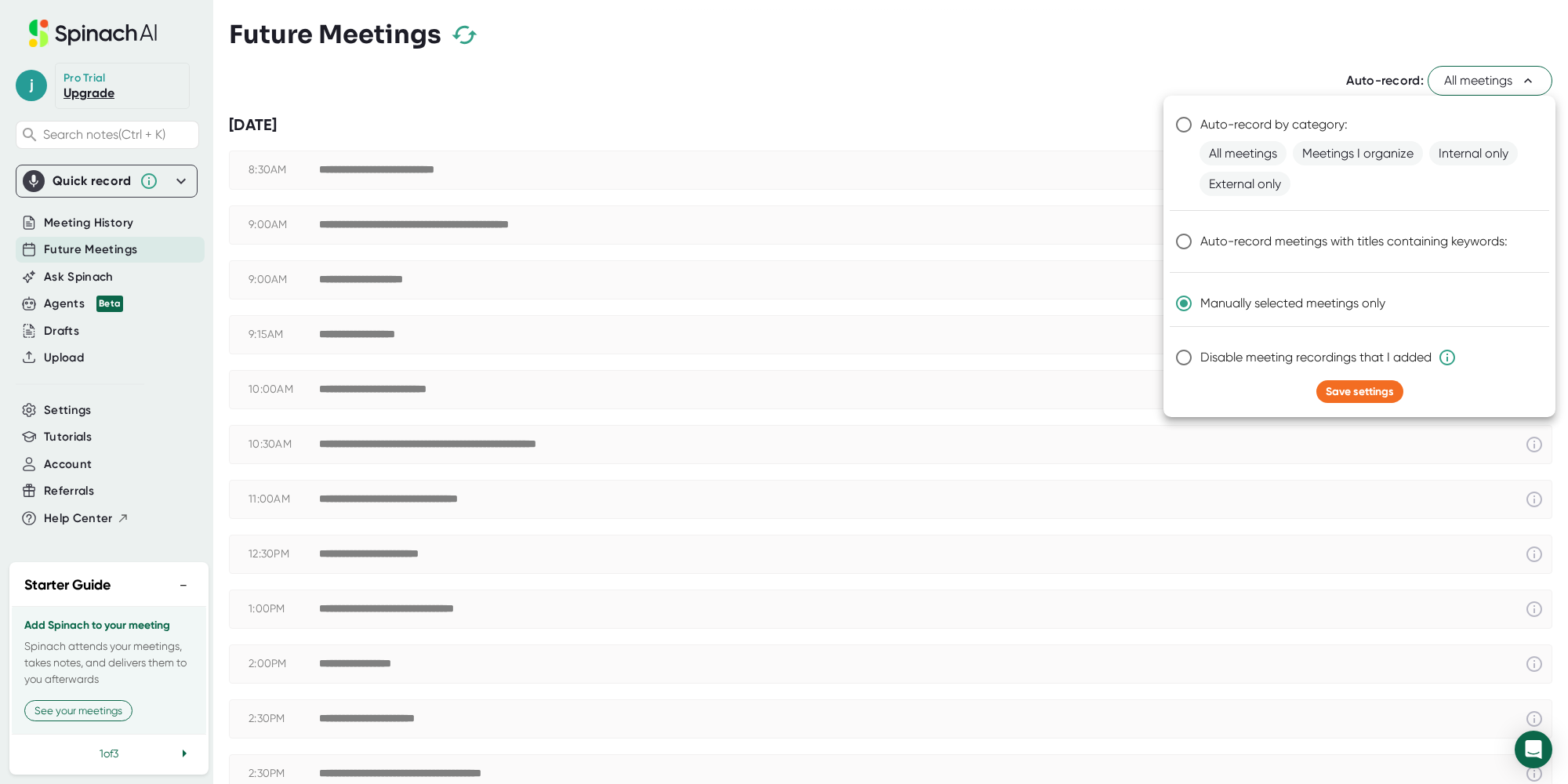 click at bounding box center (784, 392) 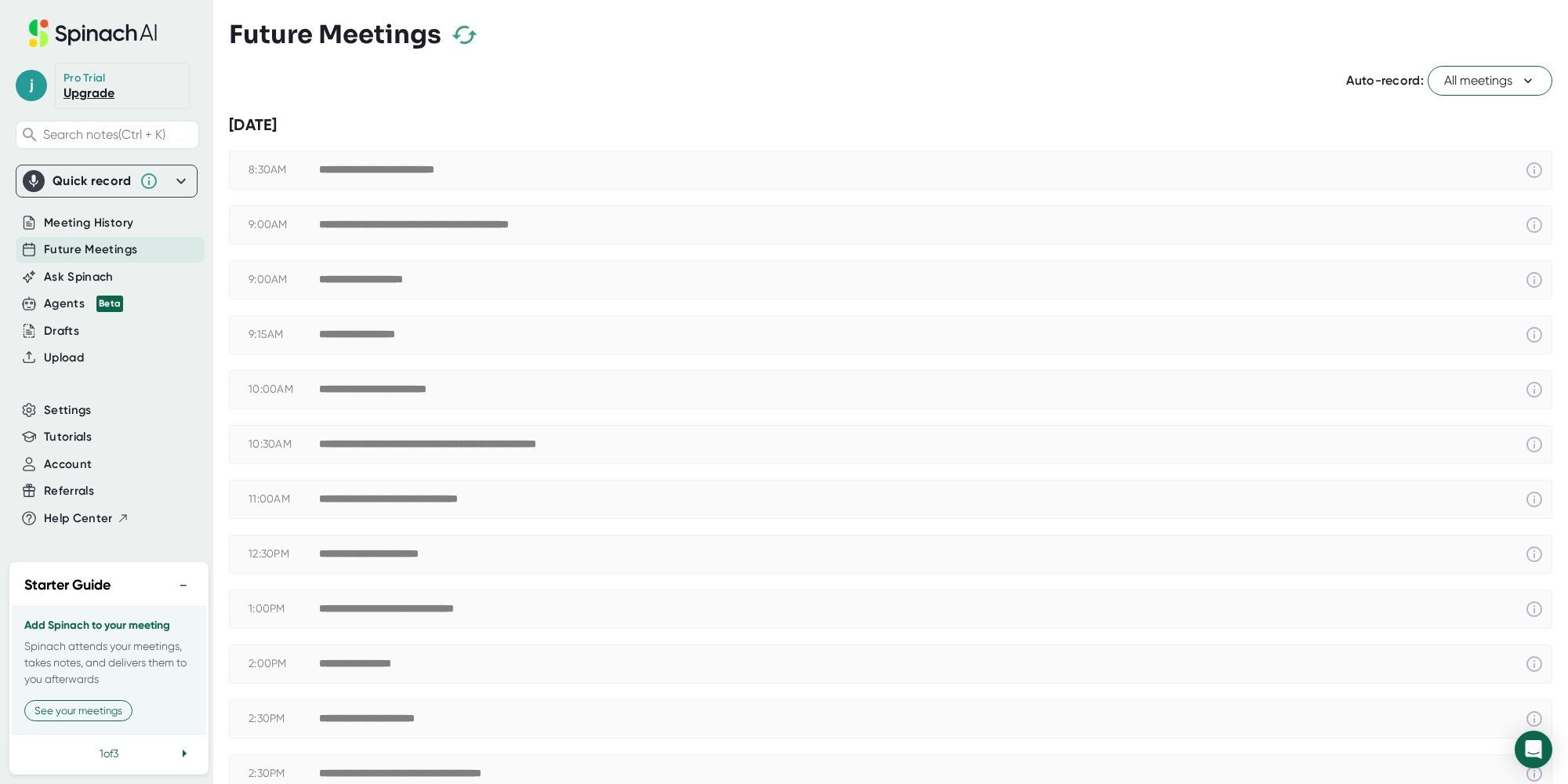 click on "**********" at bounding box center (891, 280) 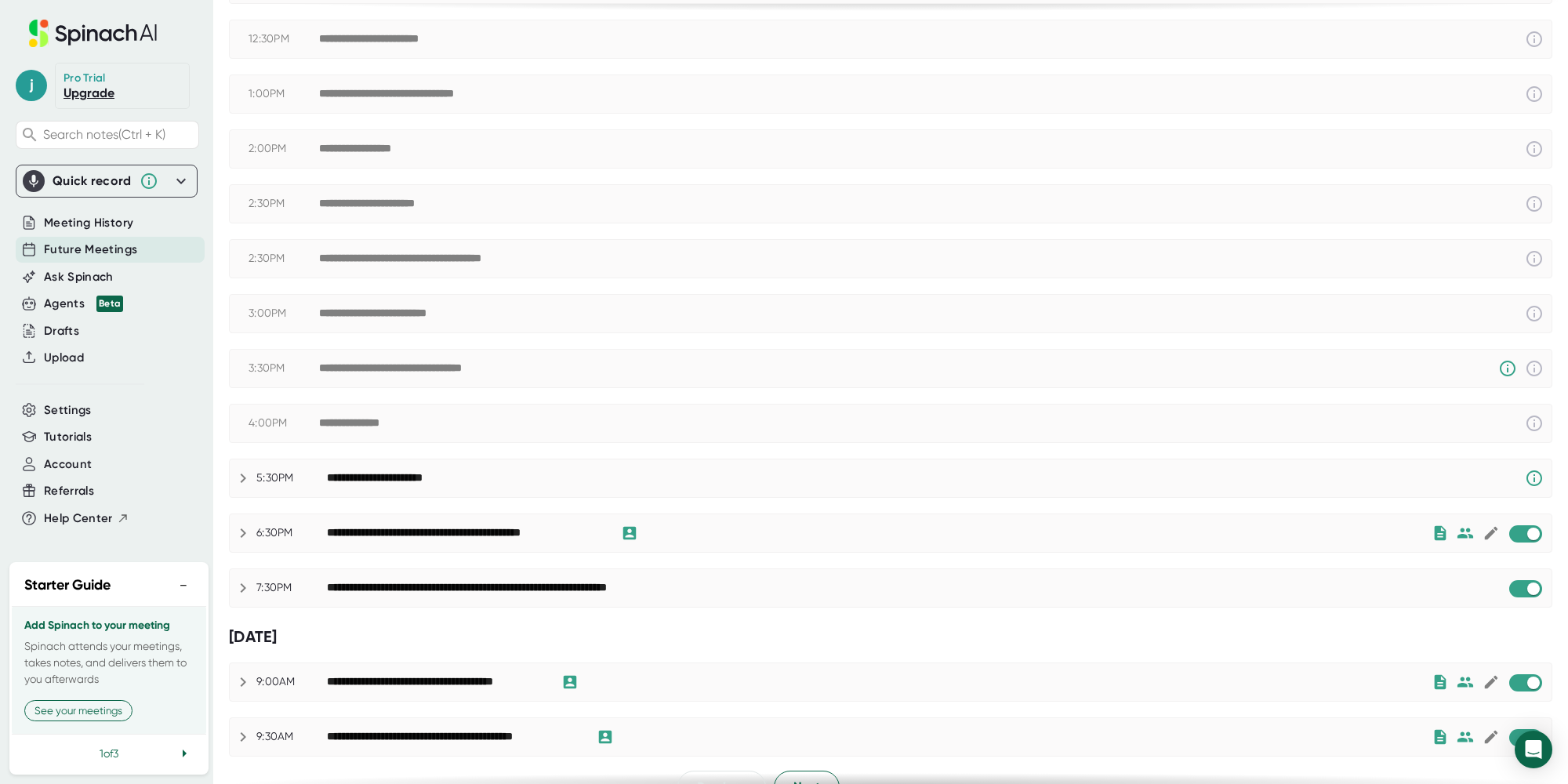 scroll, scrollTop: 539, scrollLeft: 0, axis: vertical 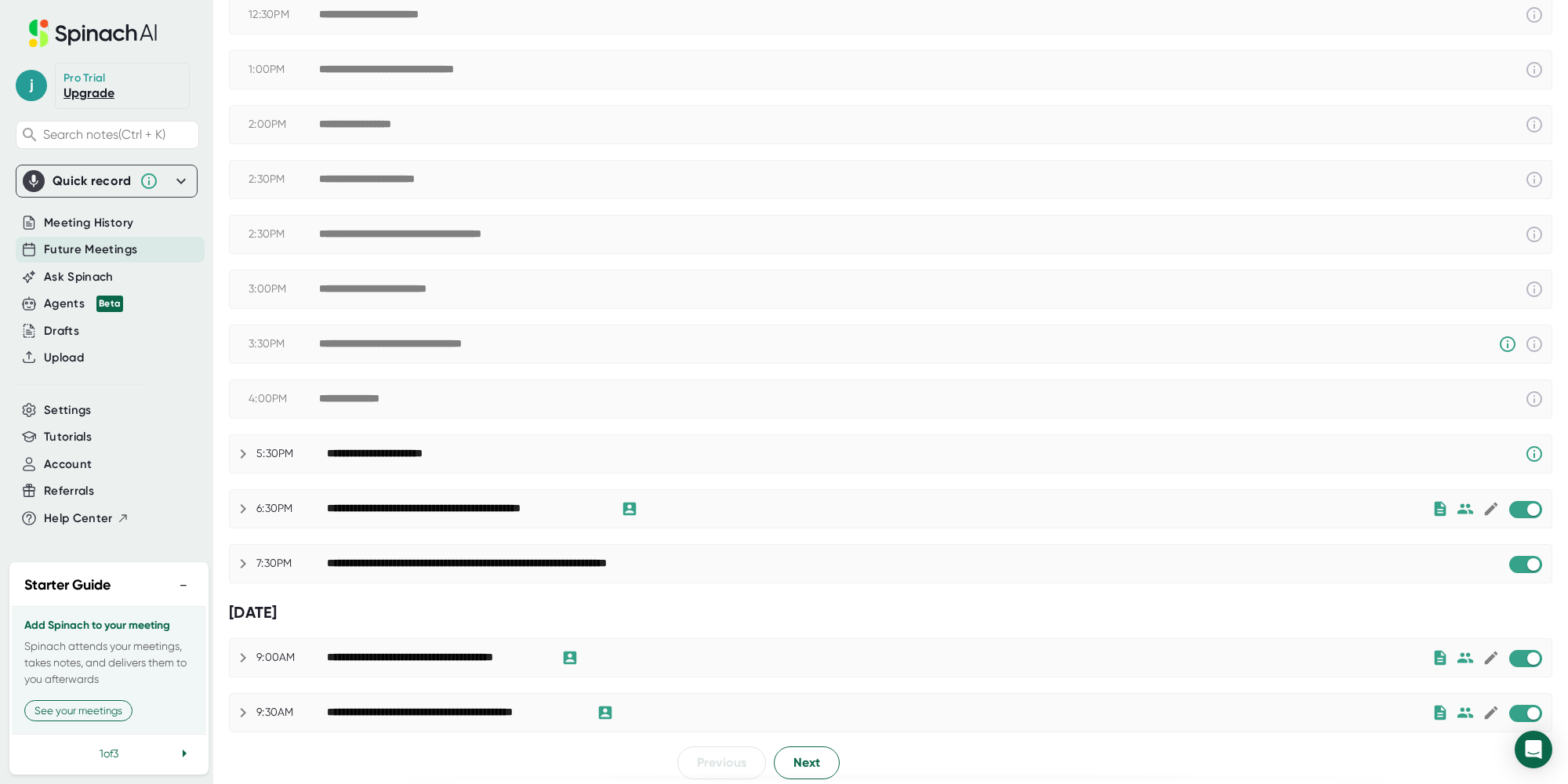 click 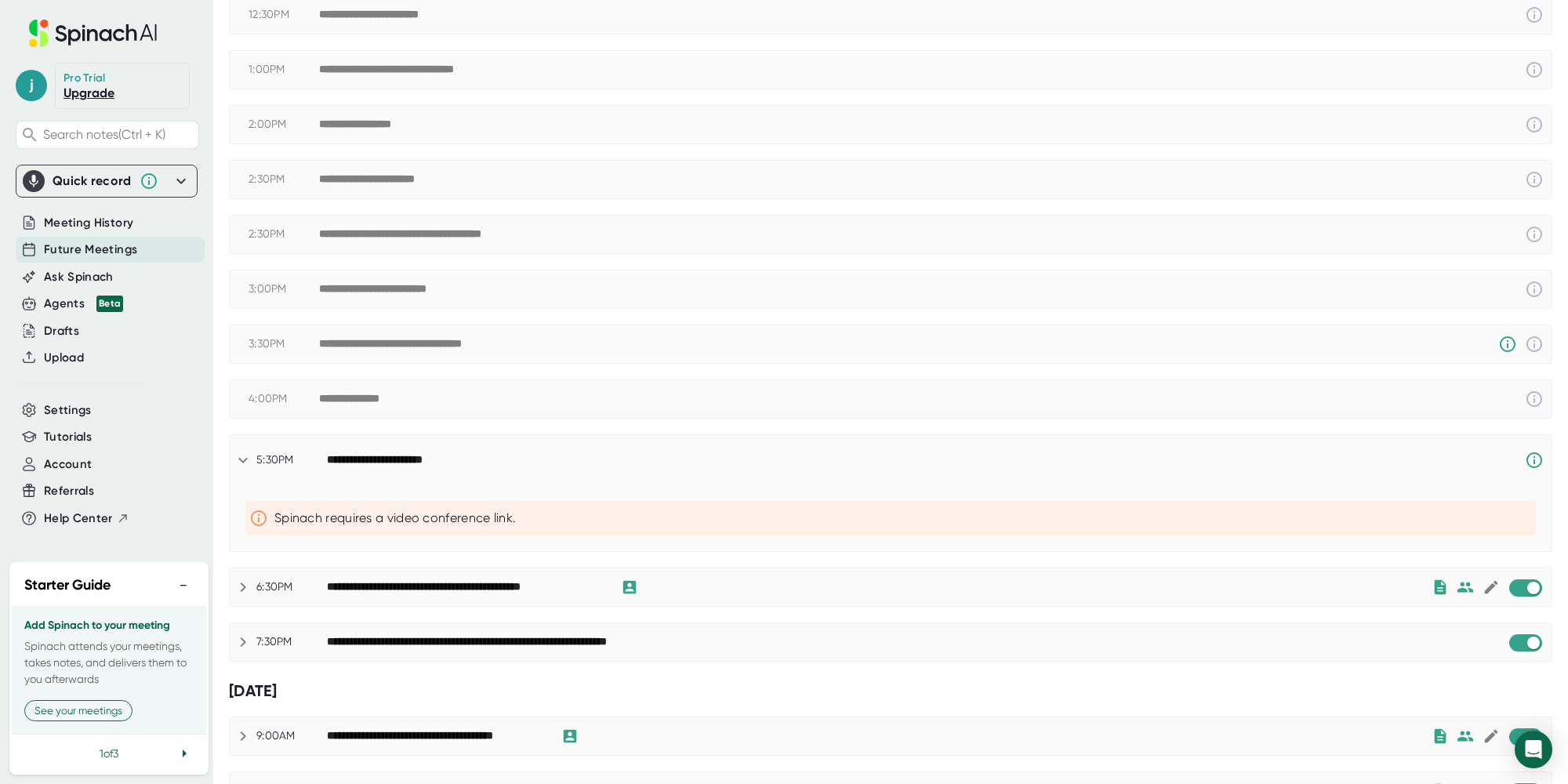 click 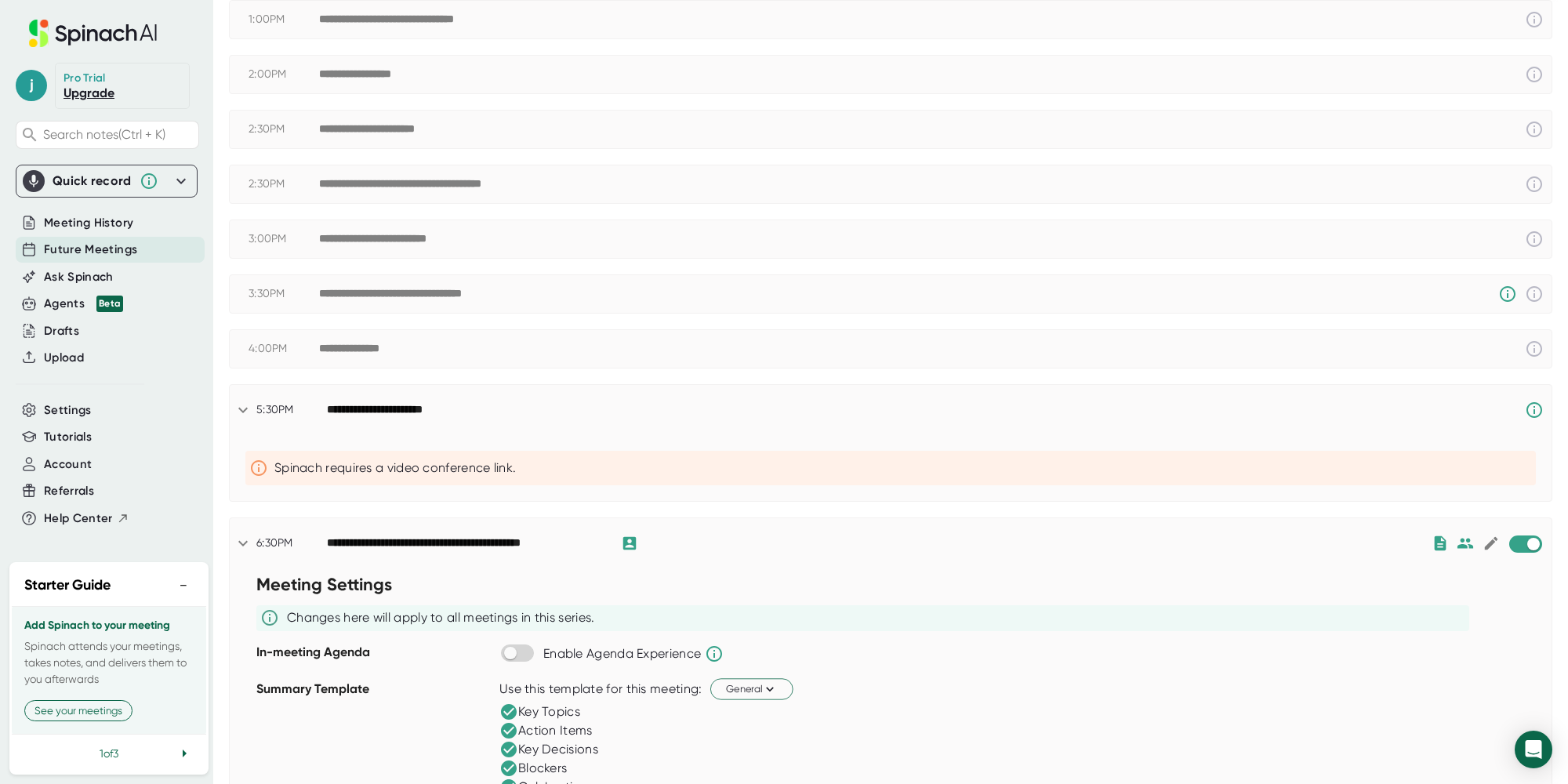 scroll, scrollTop: 853, scrollLeft: 0, axis: vertical 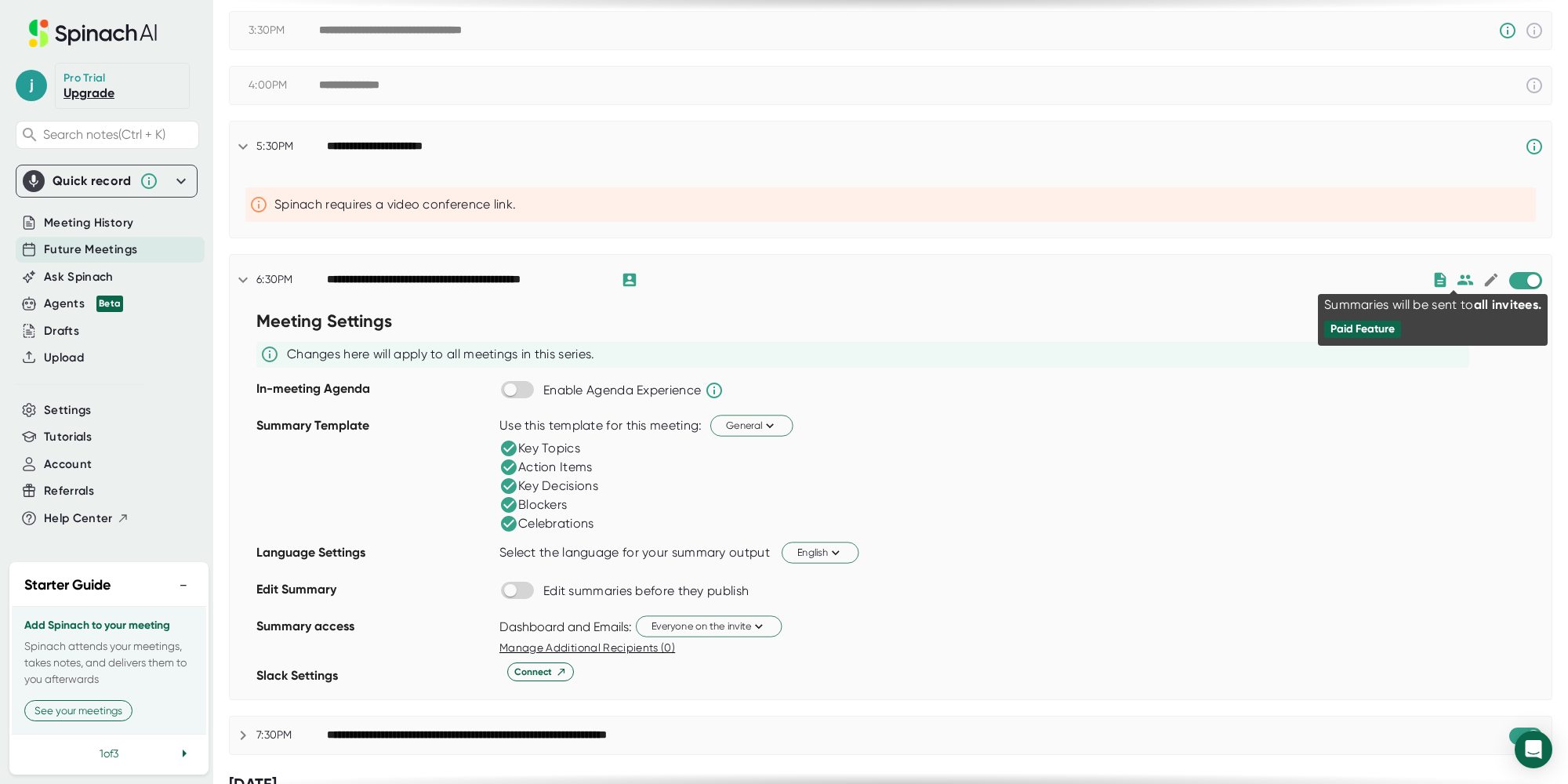 click 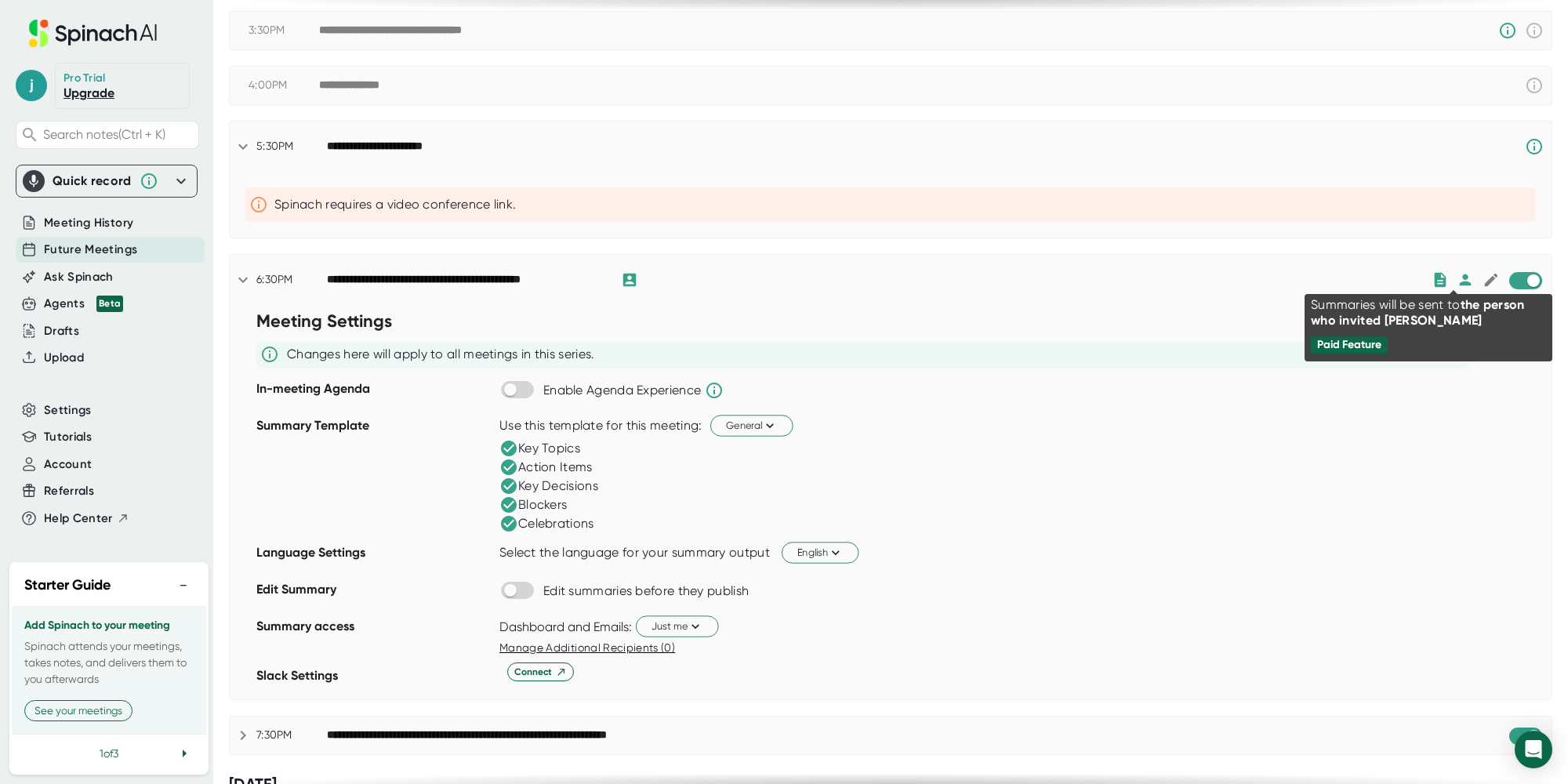 click 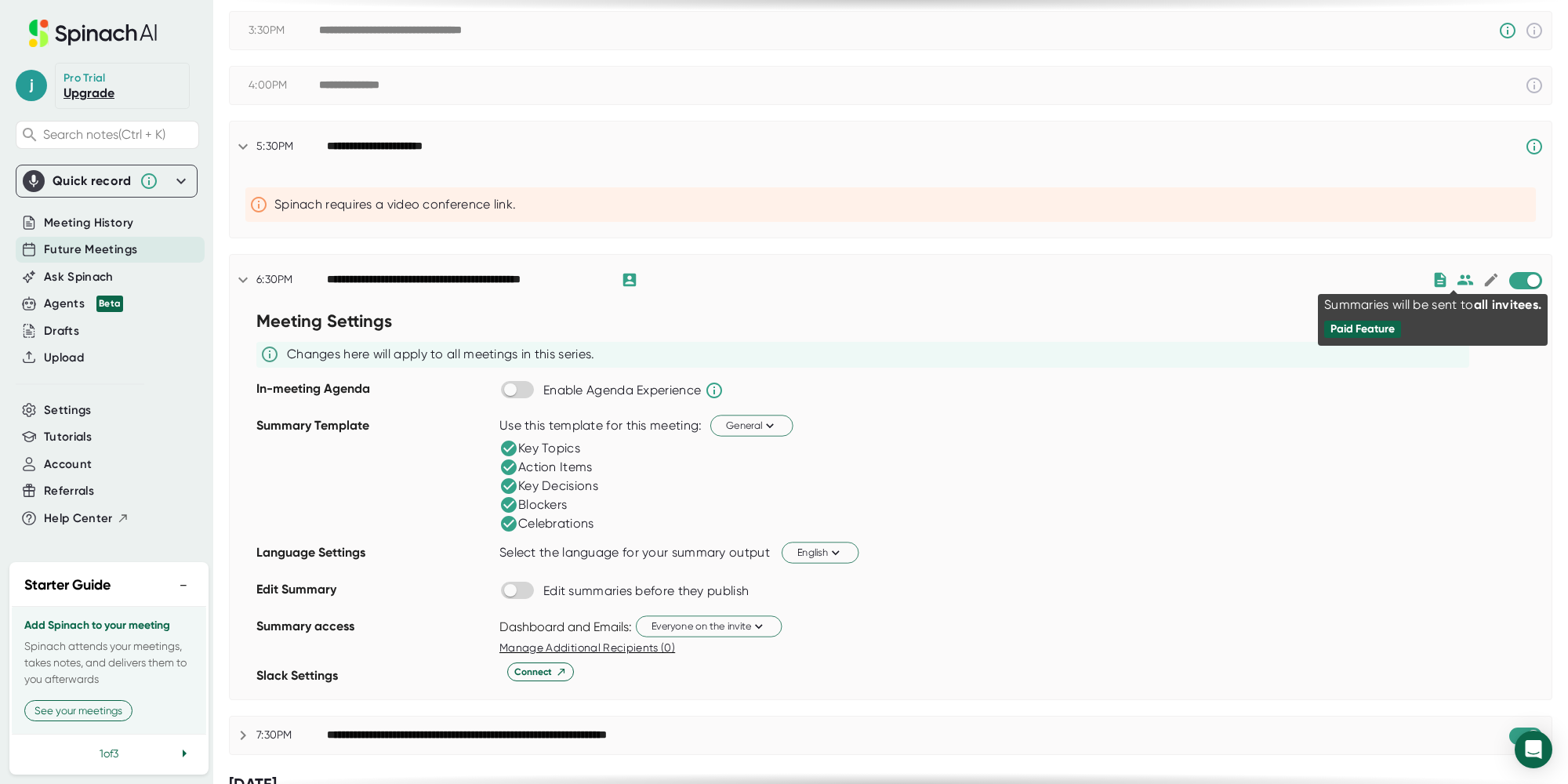 click 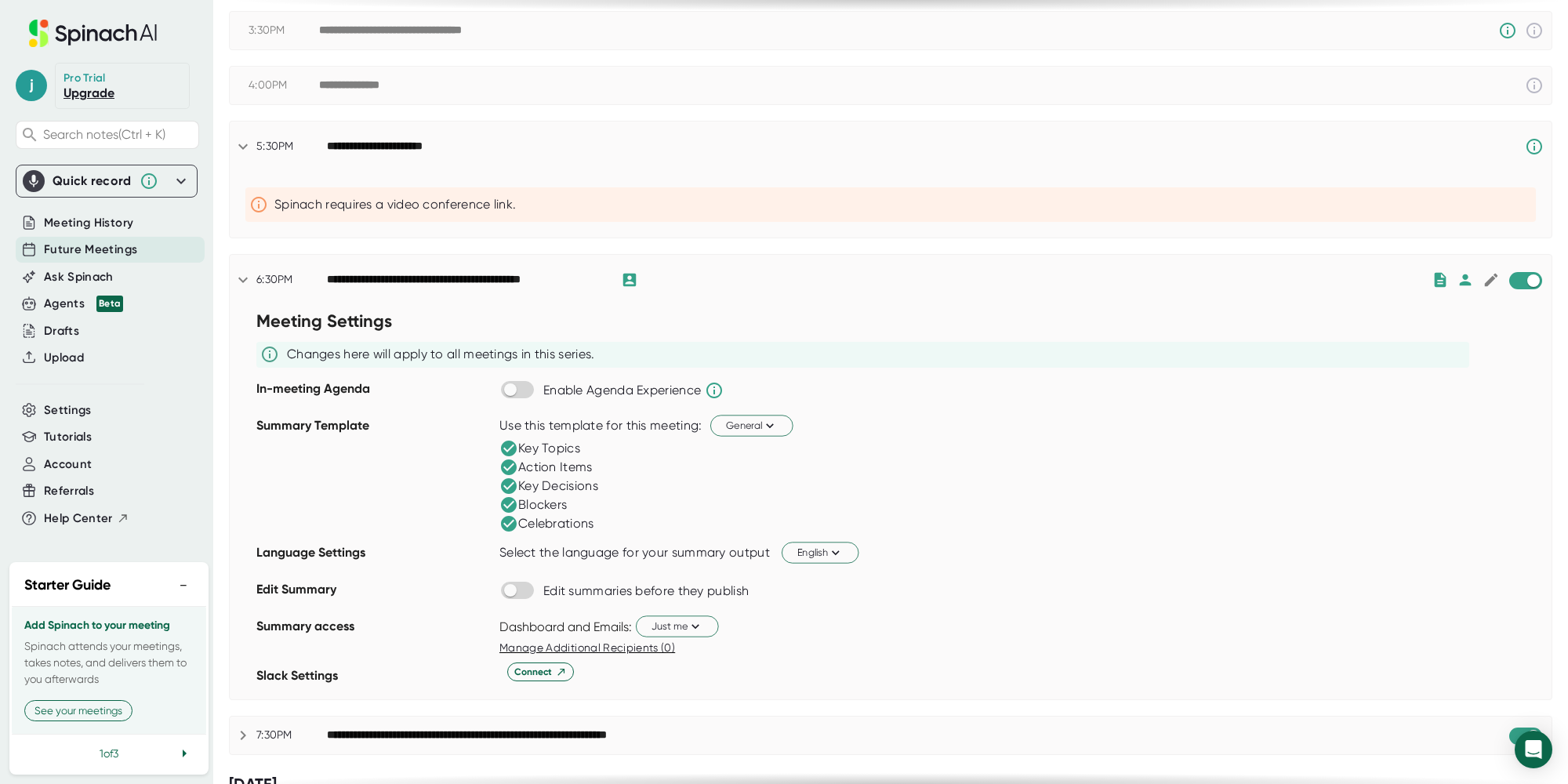 scroll, scrollTop: 931, scrollLeft: 0, axis: vertical 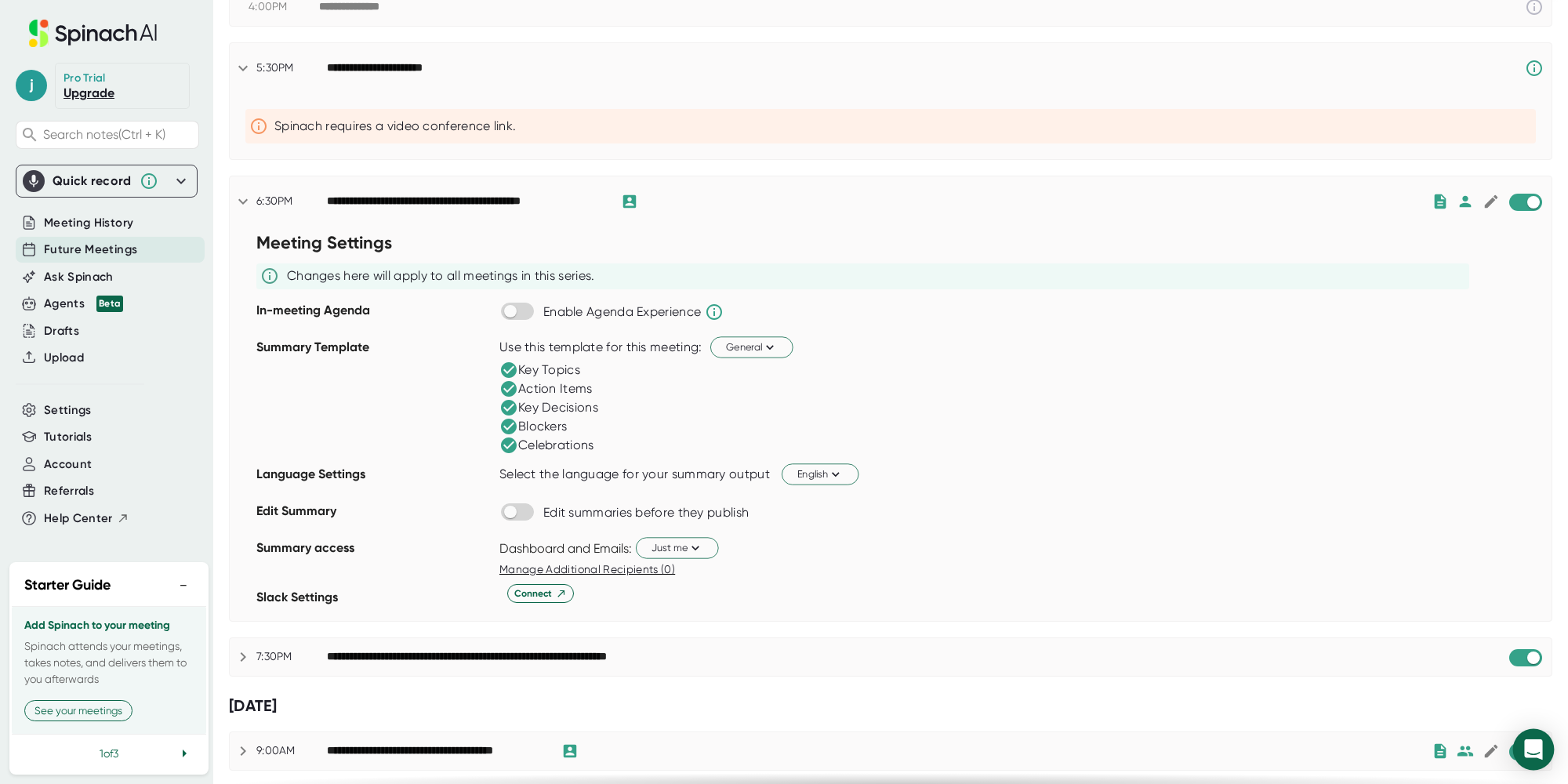click 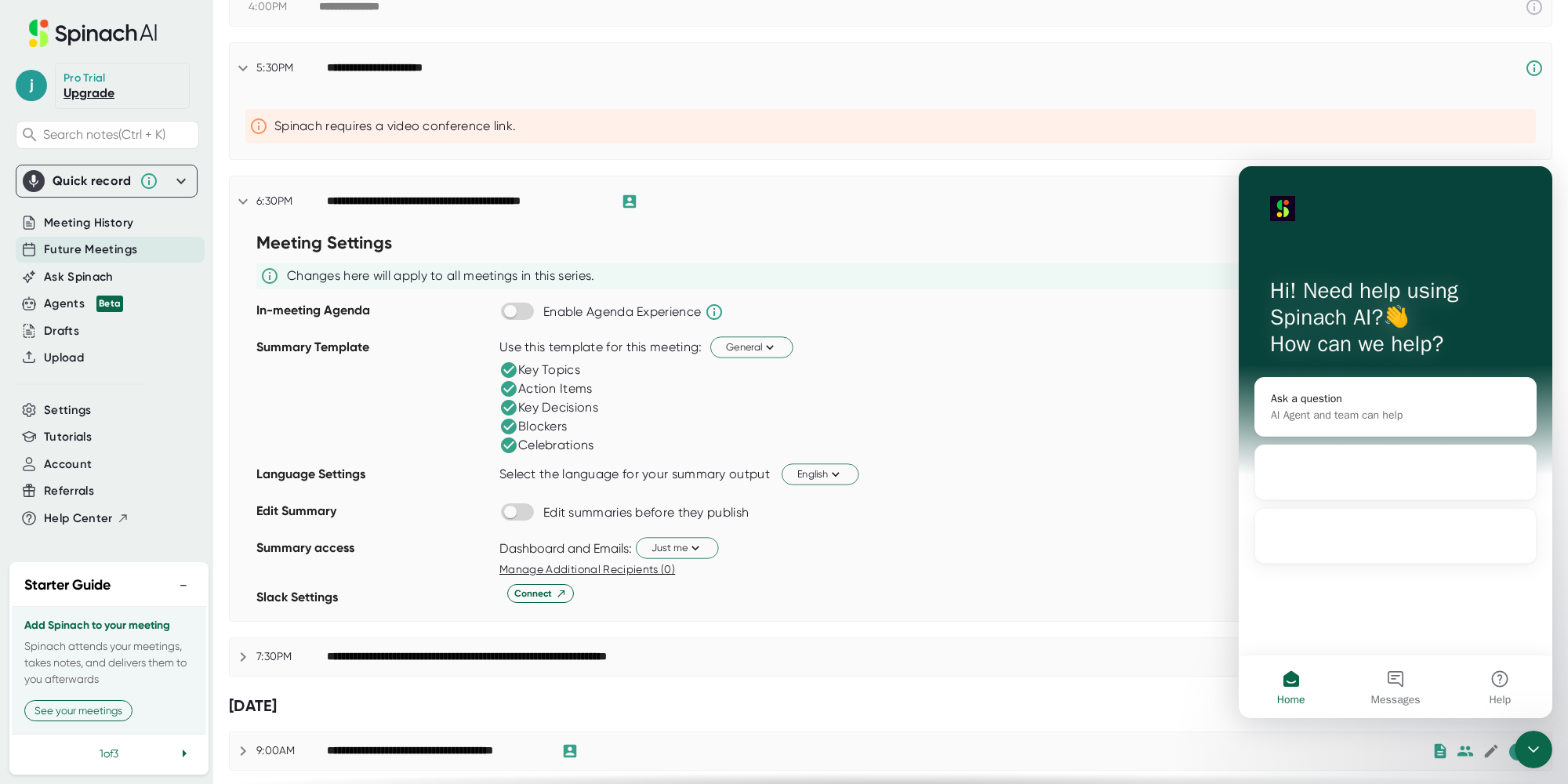 scroll, scrollTop: 0, scrollLeft: 0, axis: both 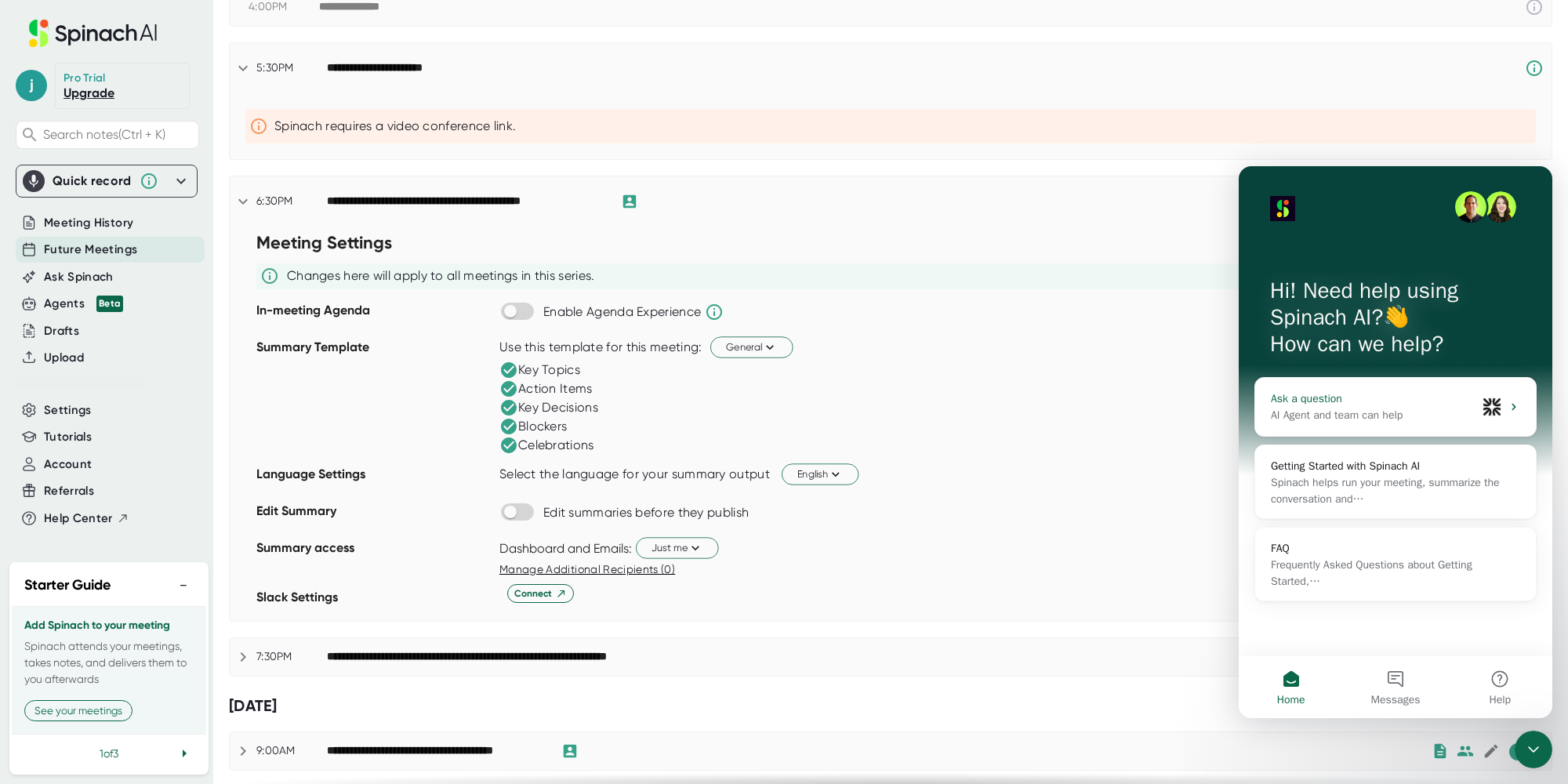 click on "Ask a question" at bounding box center [1374, 398] 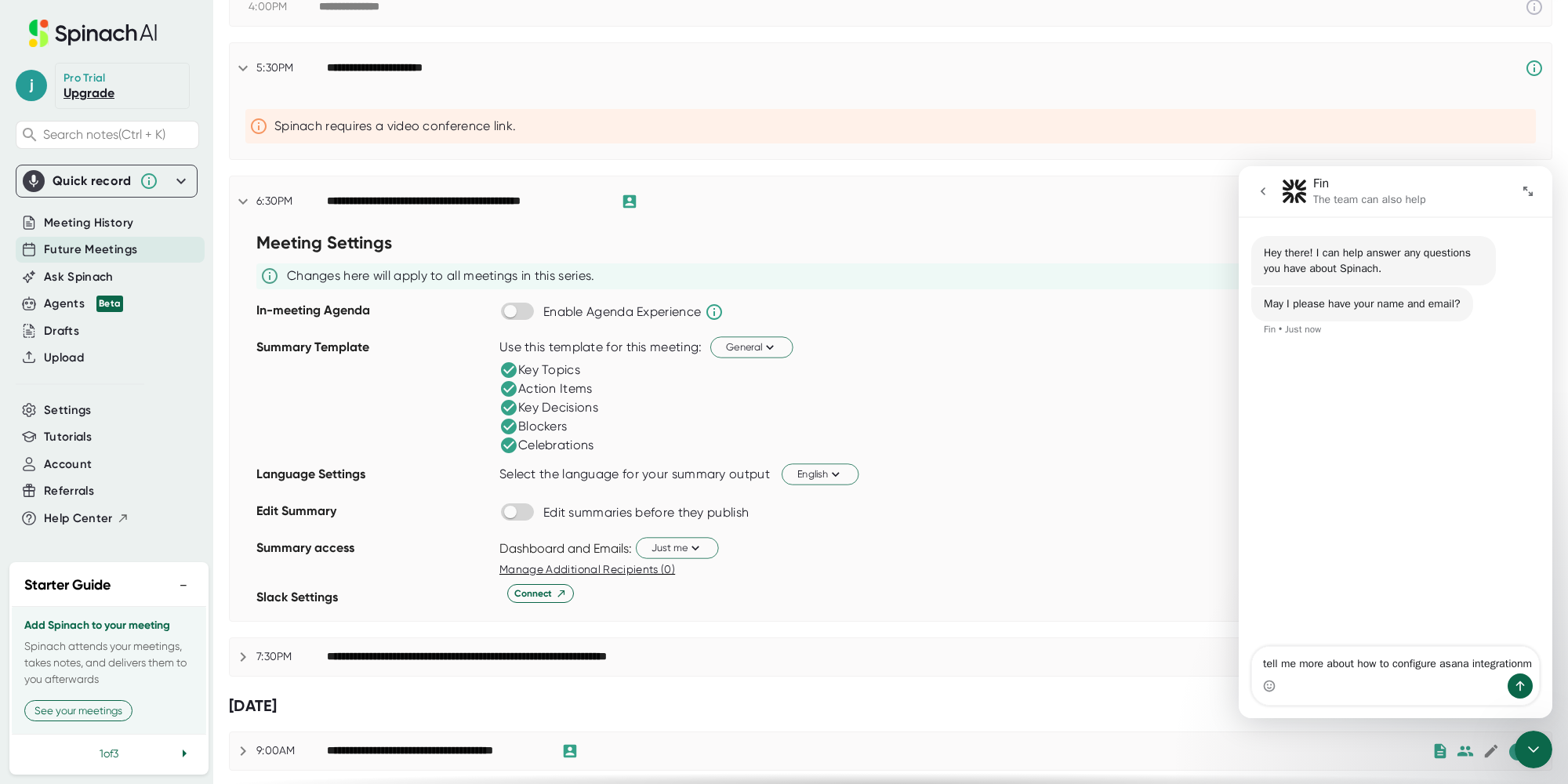 type on "tell me more about how to configure asana integration" 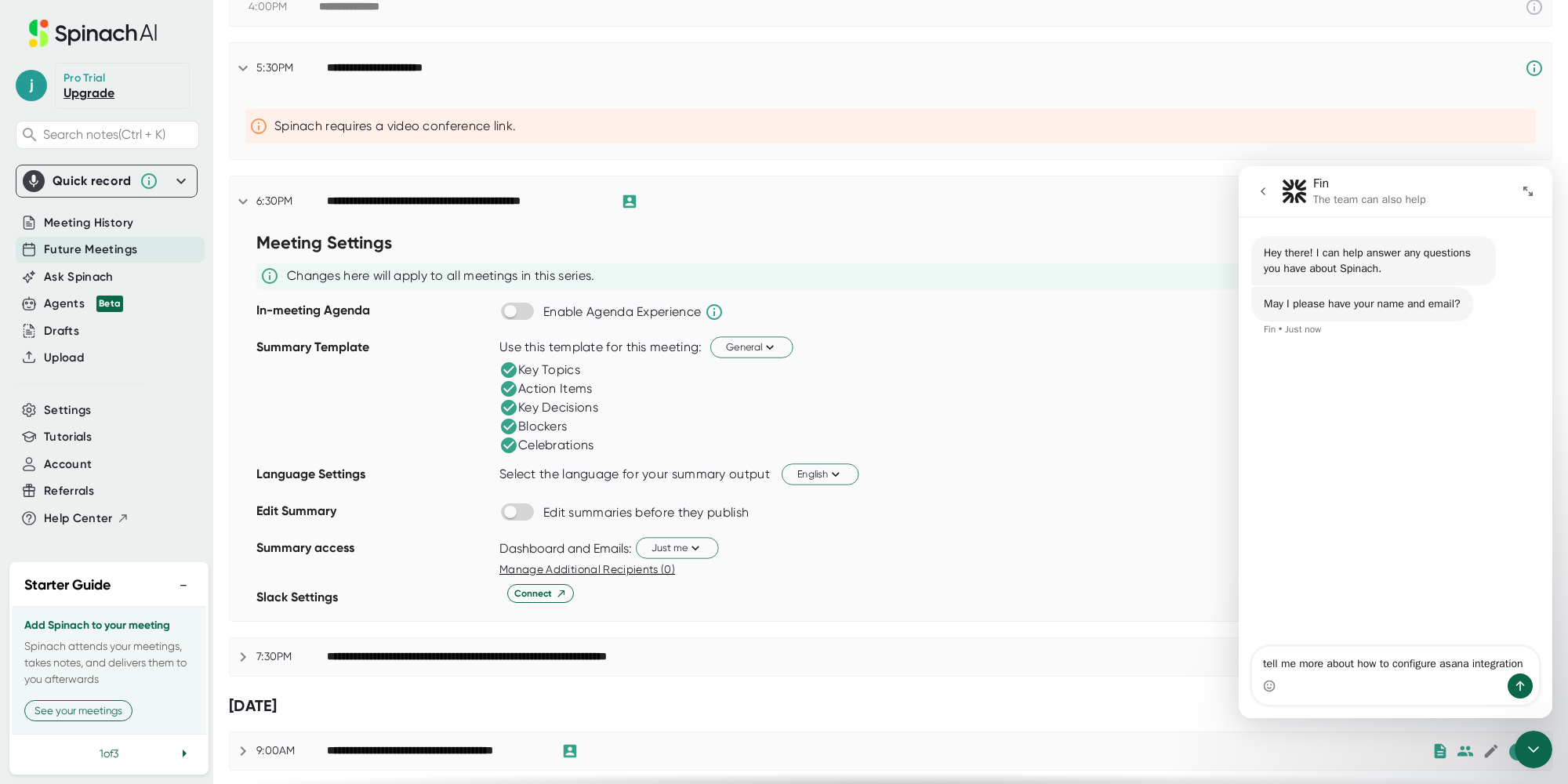 type 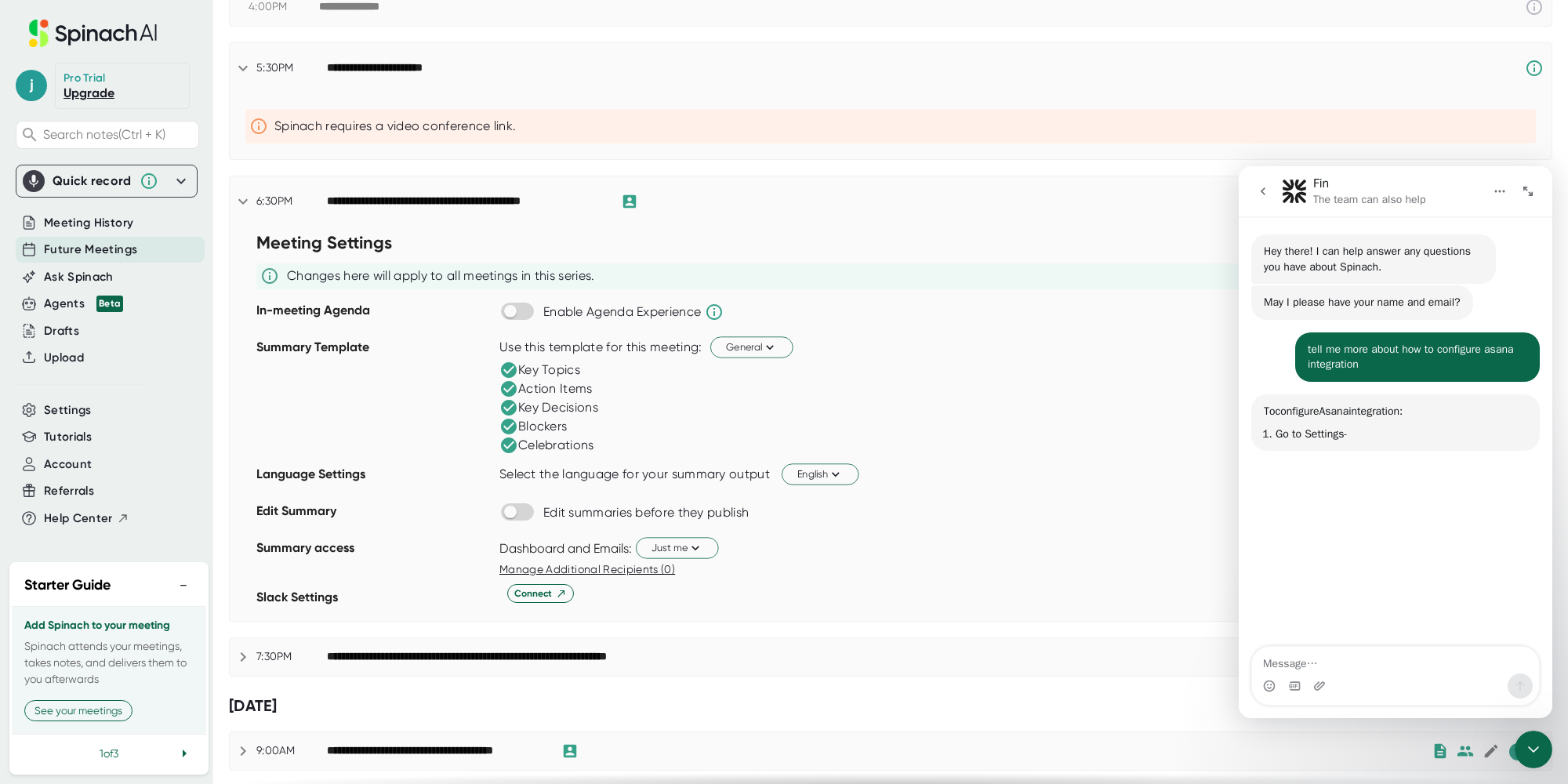 scroll, scrollTop: 2, scrollLeft: 0, axis: vertical 